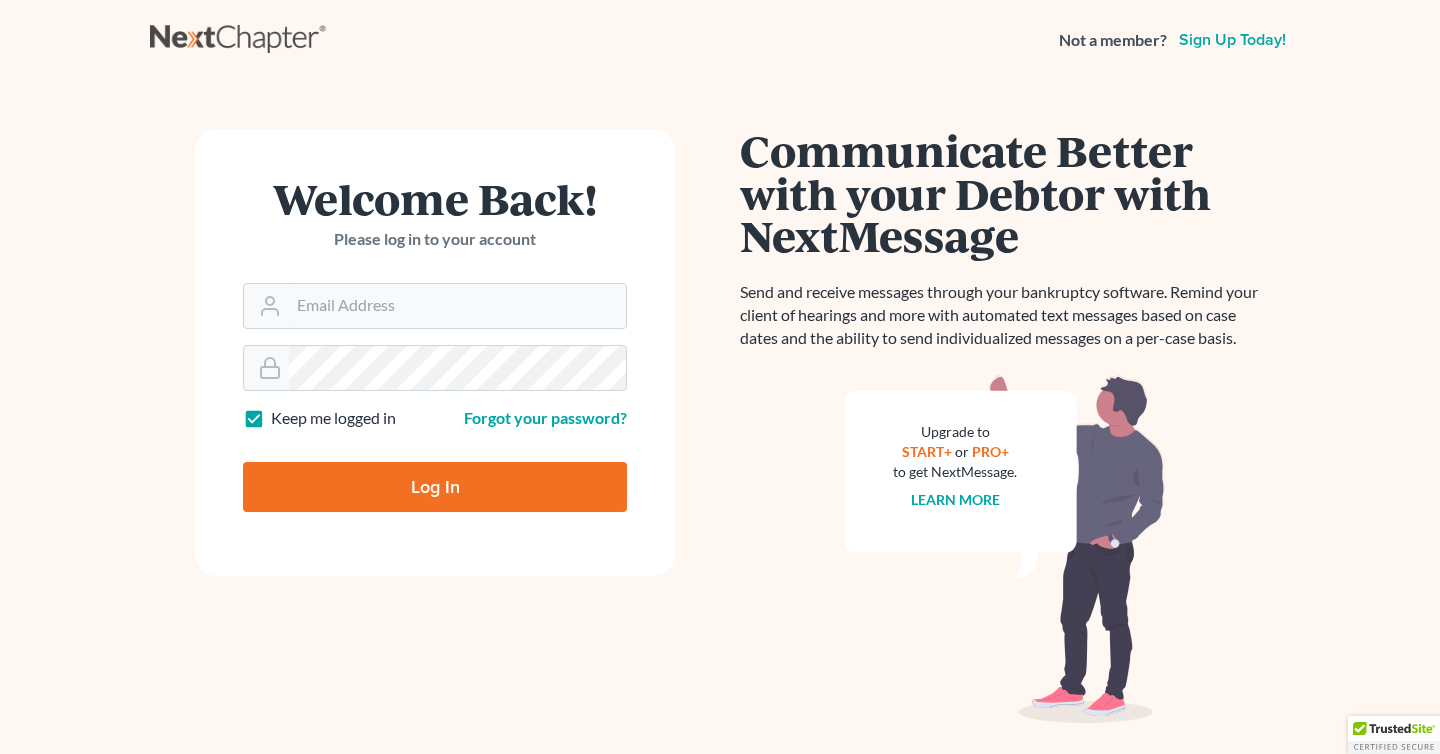 scroll, scrollTop: 0, scrollLeft: 0, axis: both 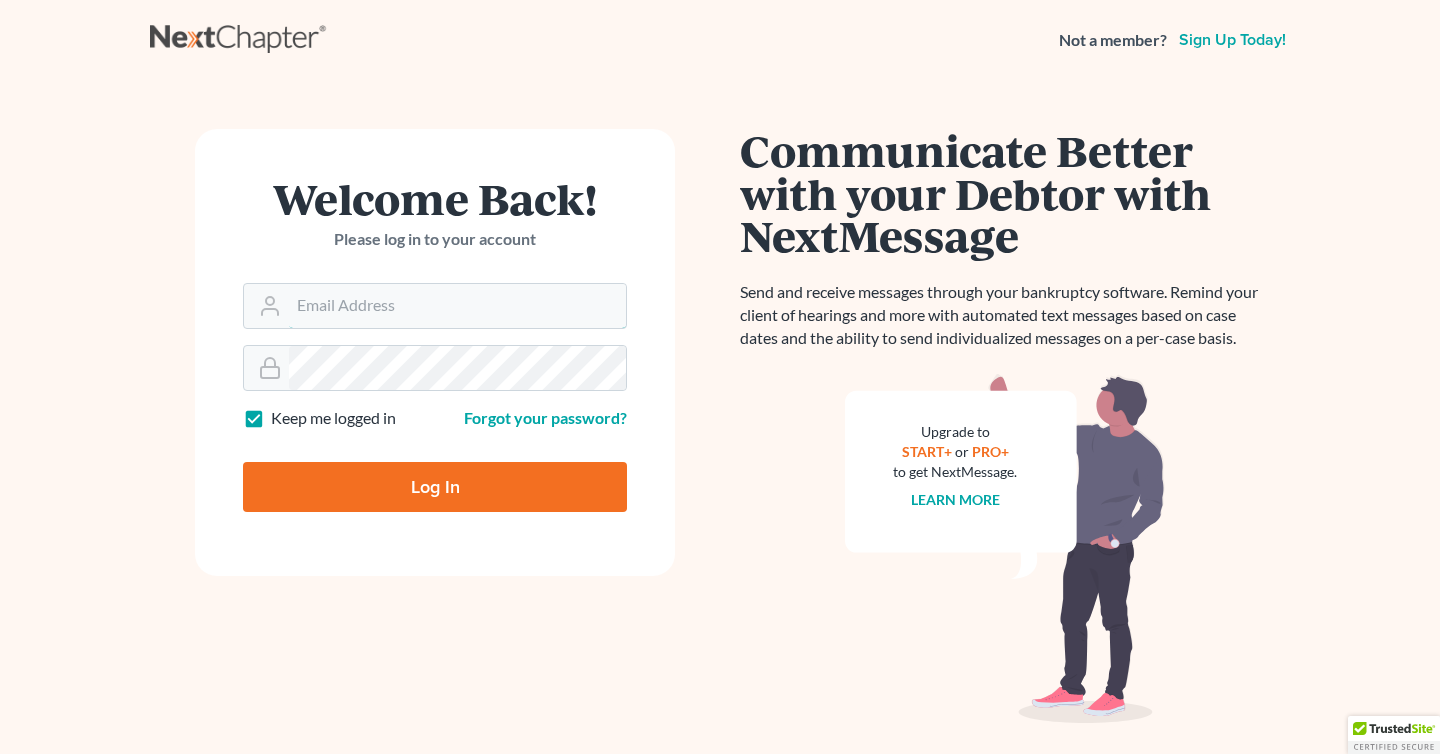 type on "[EMAIL]" 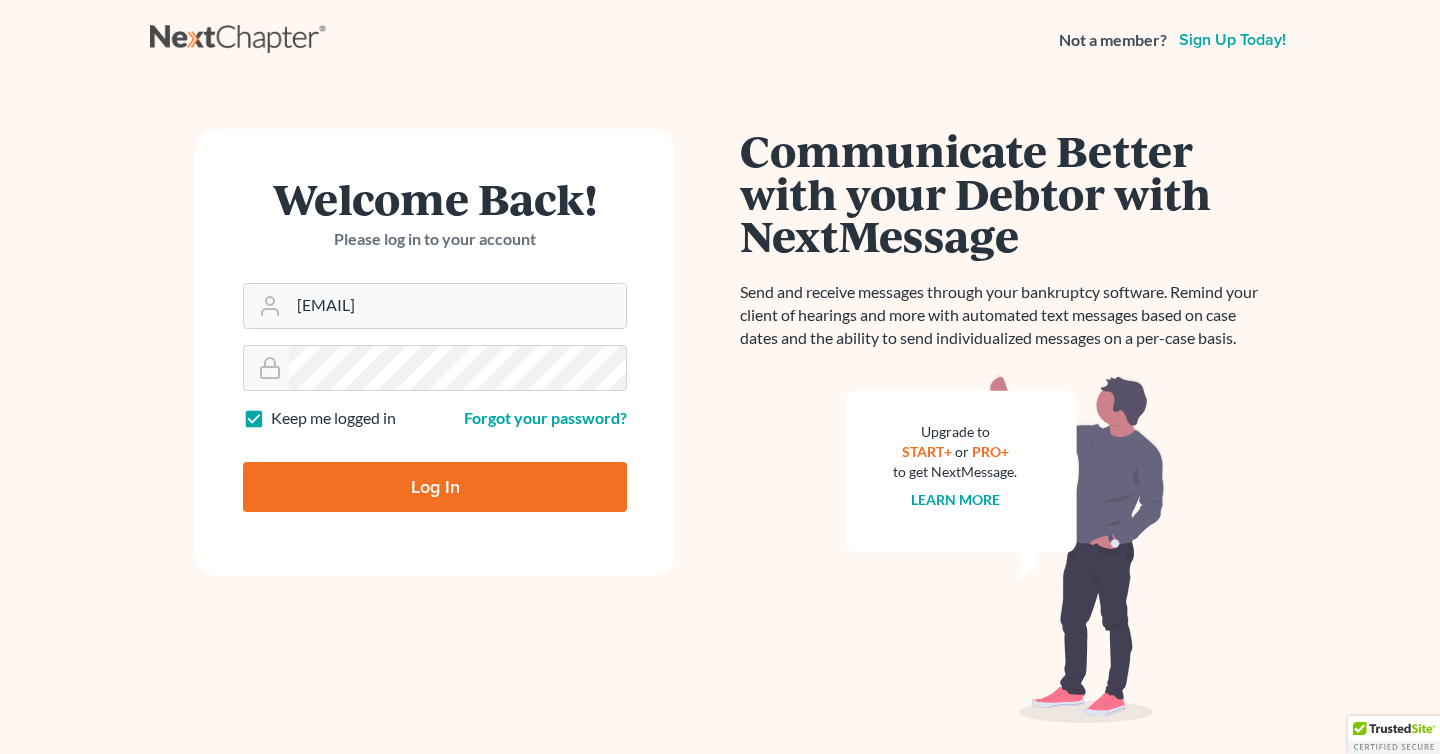 click on "Log In" at bounding box center (435, 487) 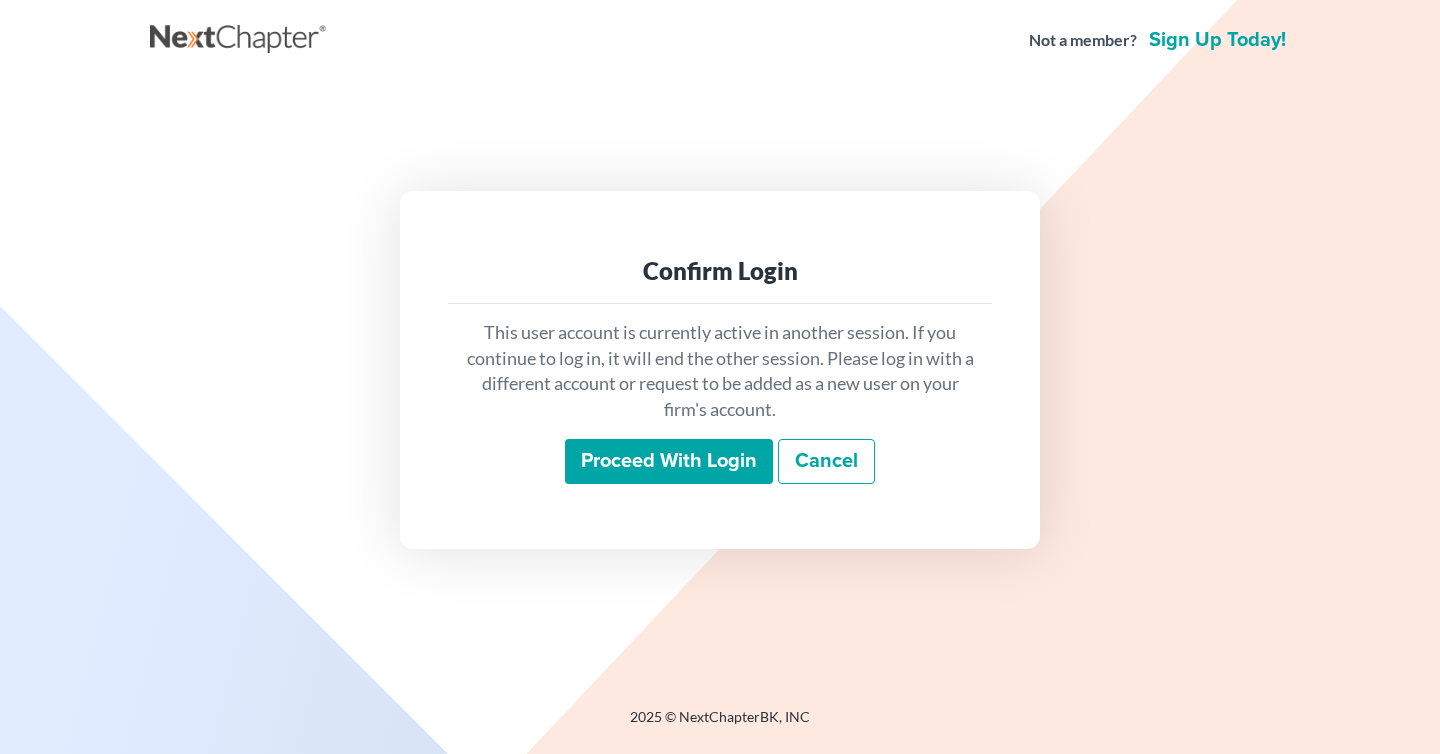 scroll, scrollTop: 0, scrollLeft: 0, axis: both 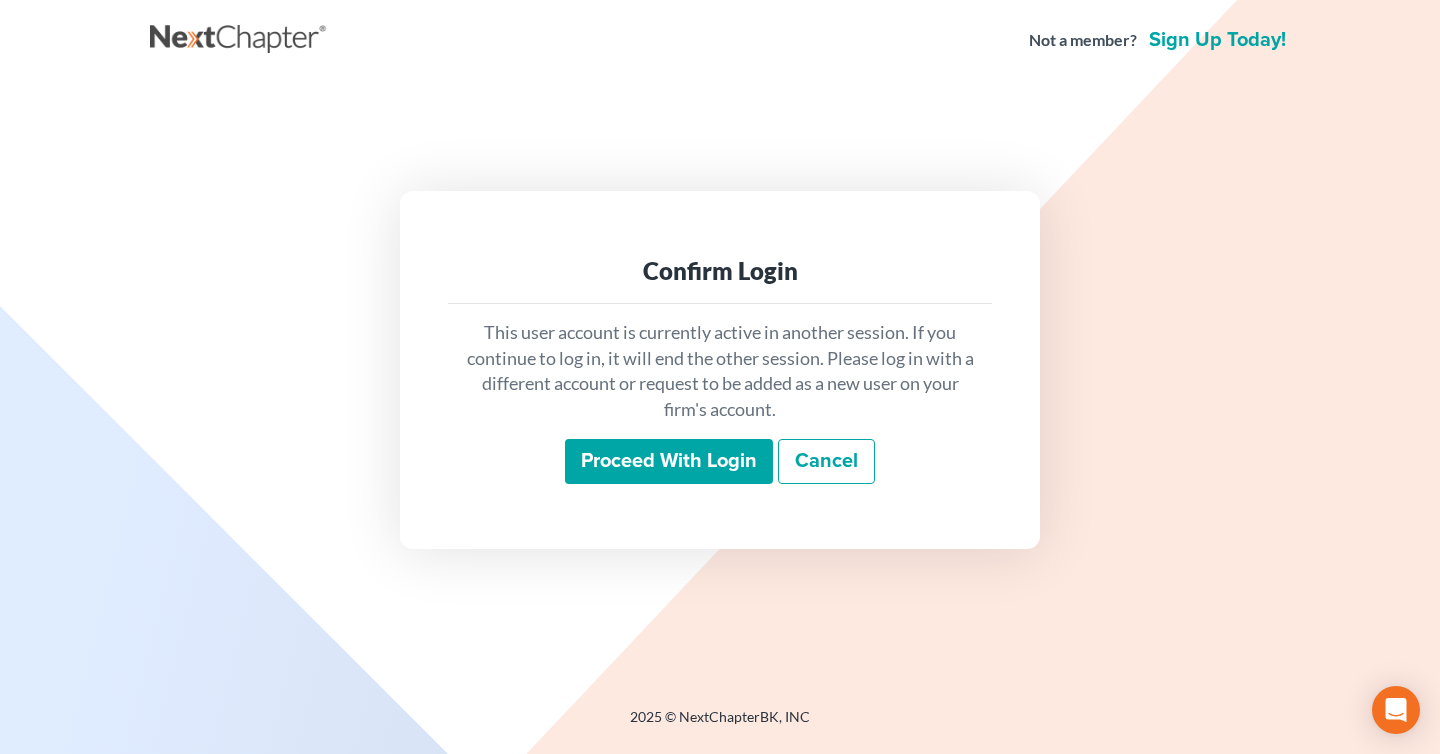 click on "Proceed with login" at bounding box center (669, 462) 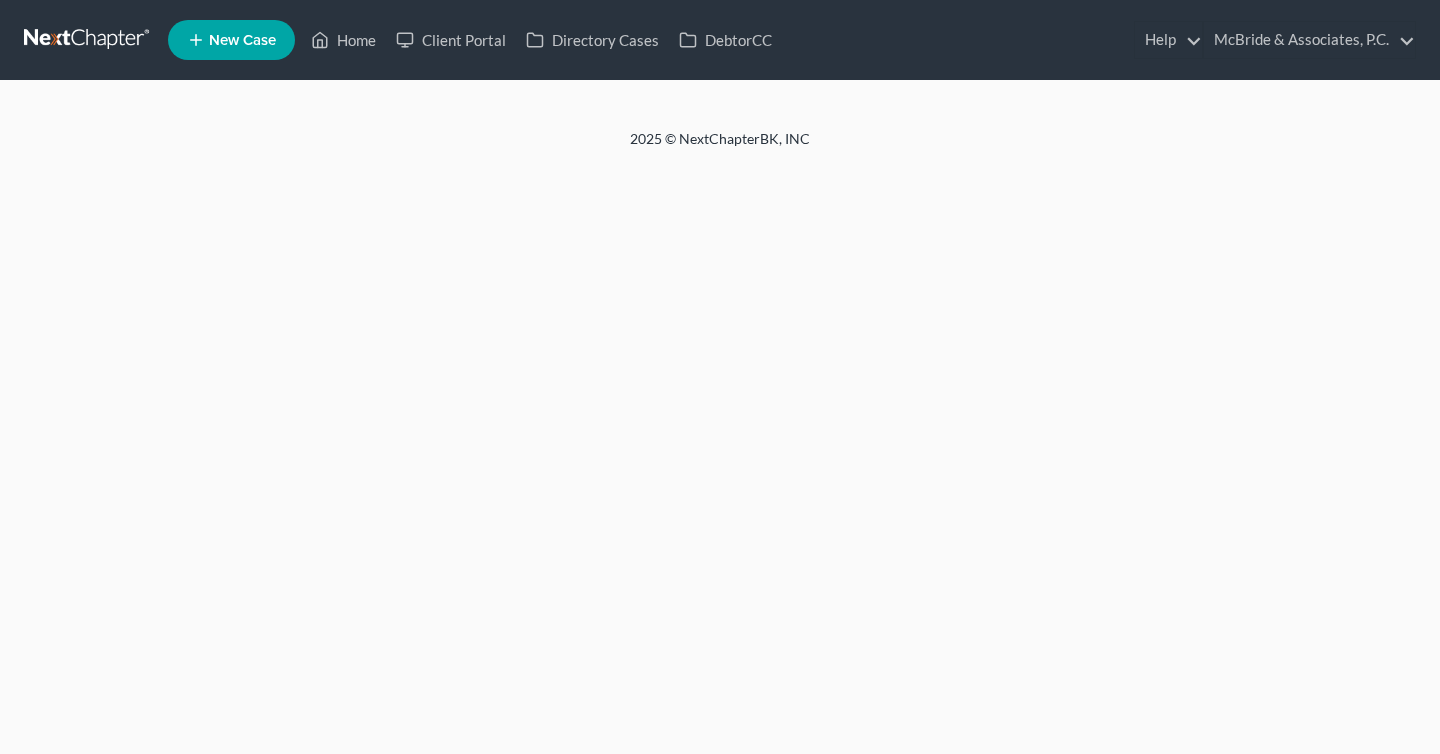scroll, scrollTop: 0, scrollLeft: 0, axis: both 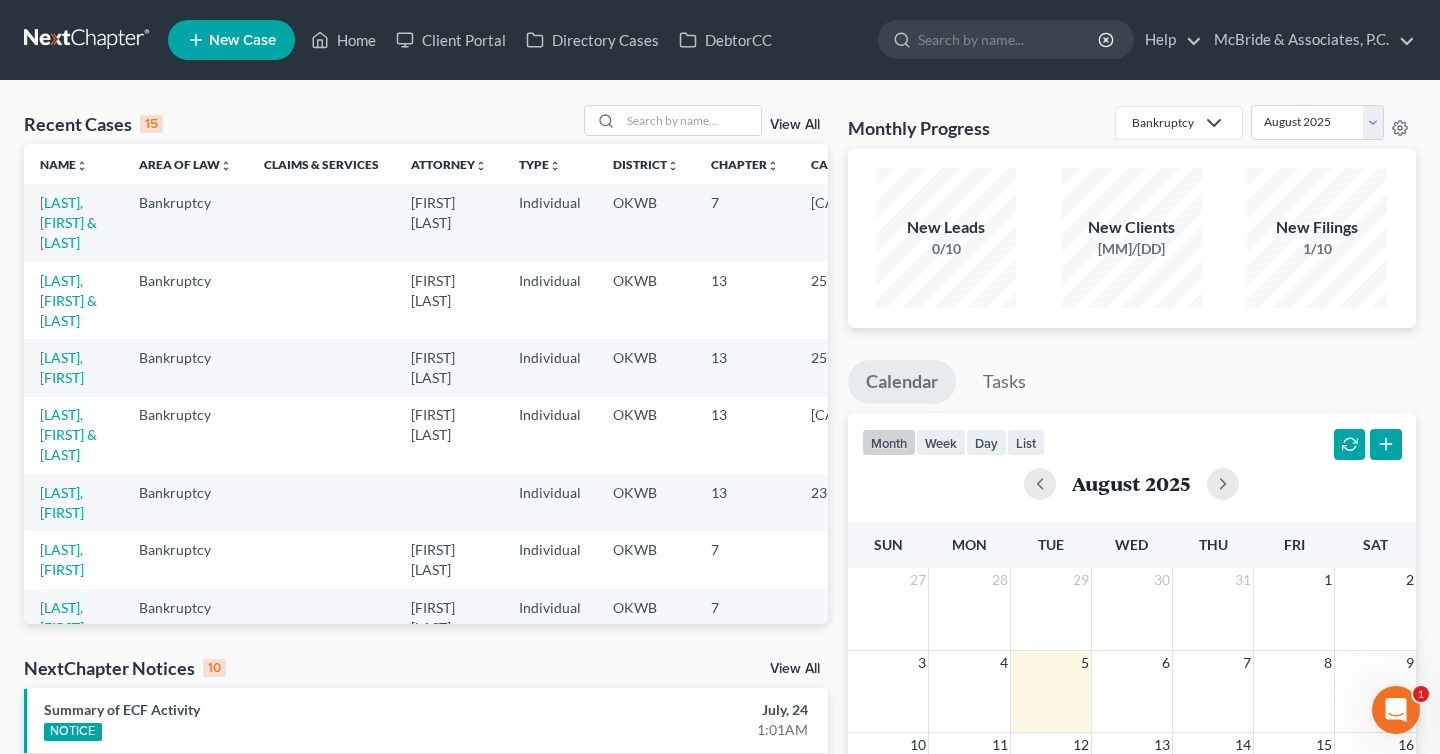 click on "New Case" at bounding box center (242, 40) 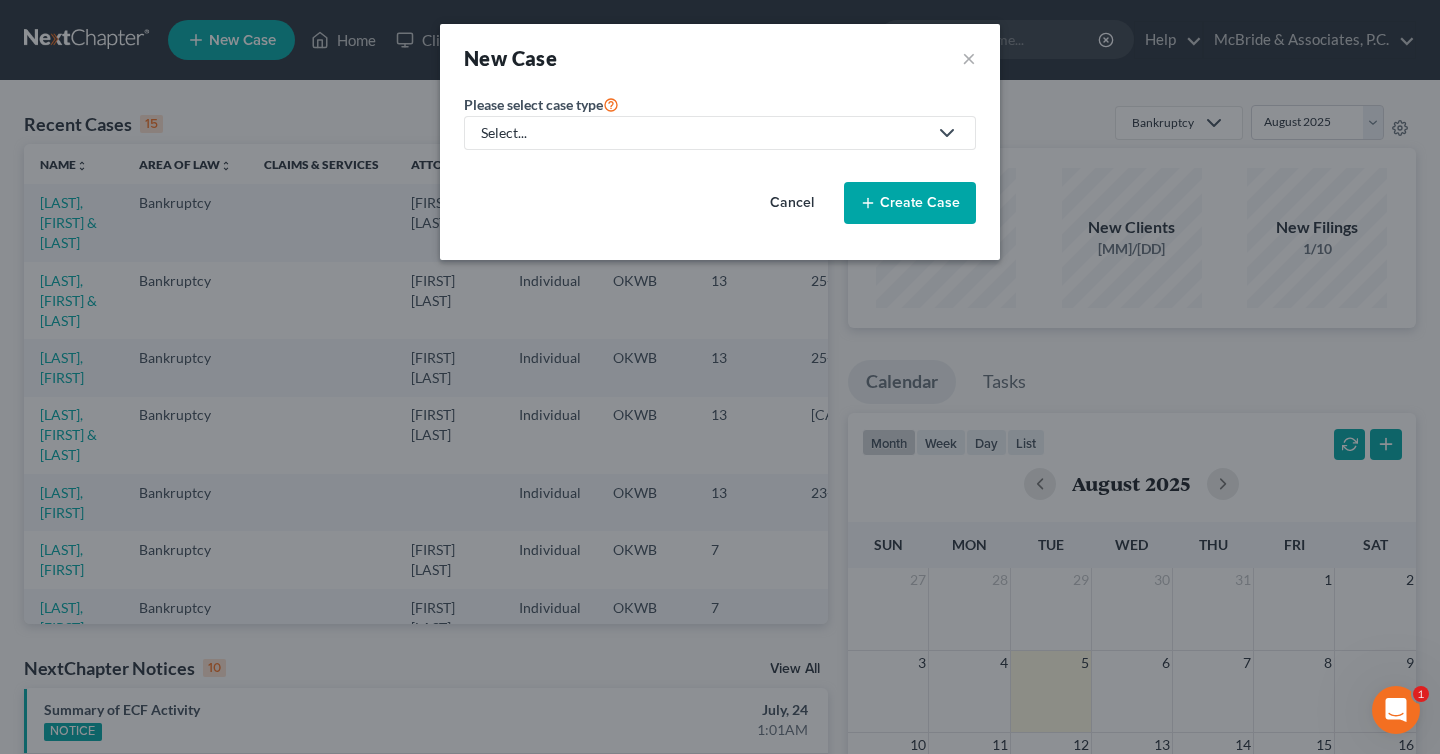 click on "Select..." at bounding box center [704, 133] 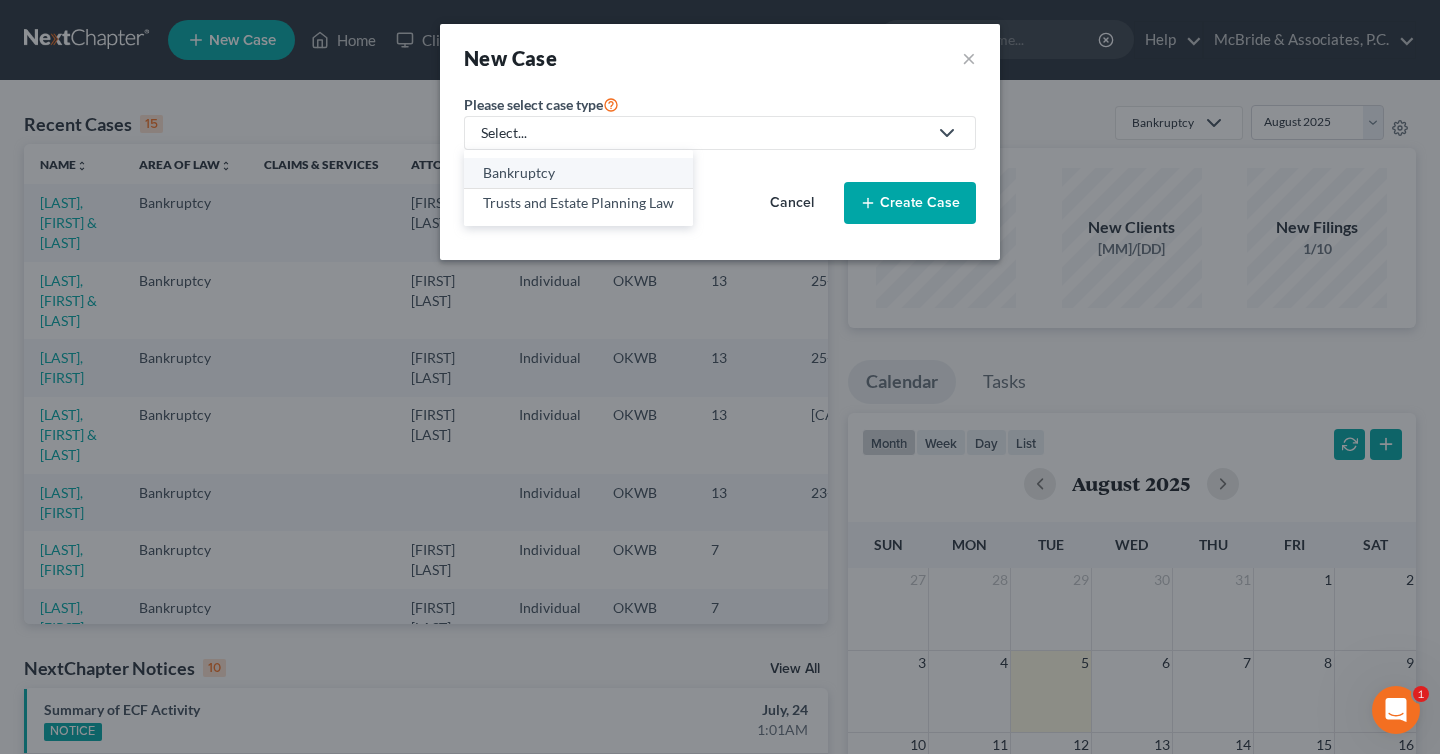 click on "Bankruptcy" at bounding box center (578, 173) 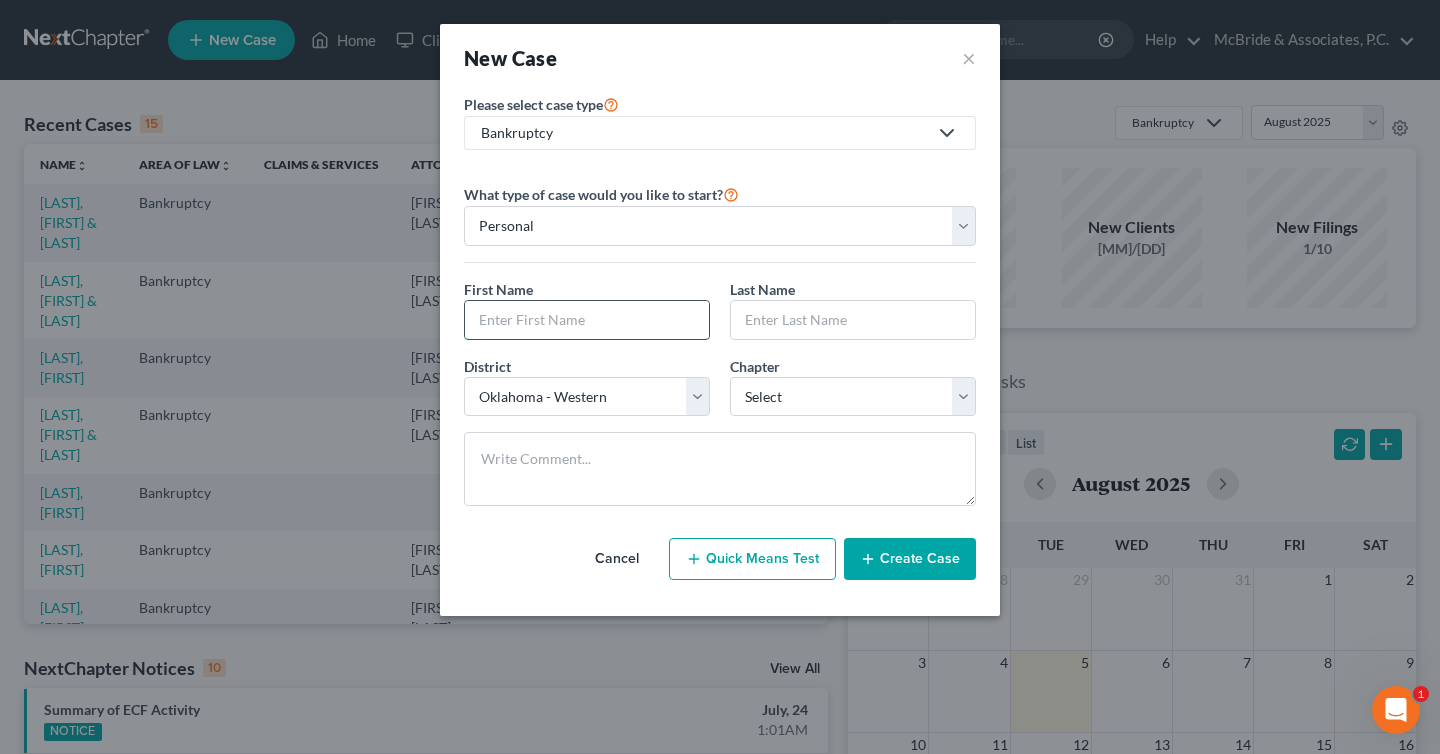 click at bounding box center [587, 320] 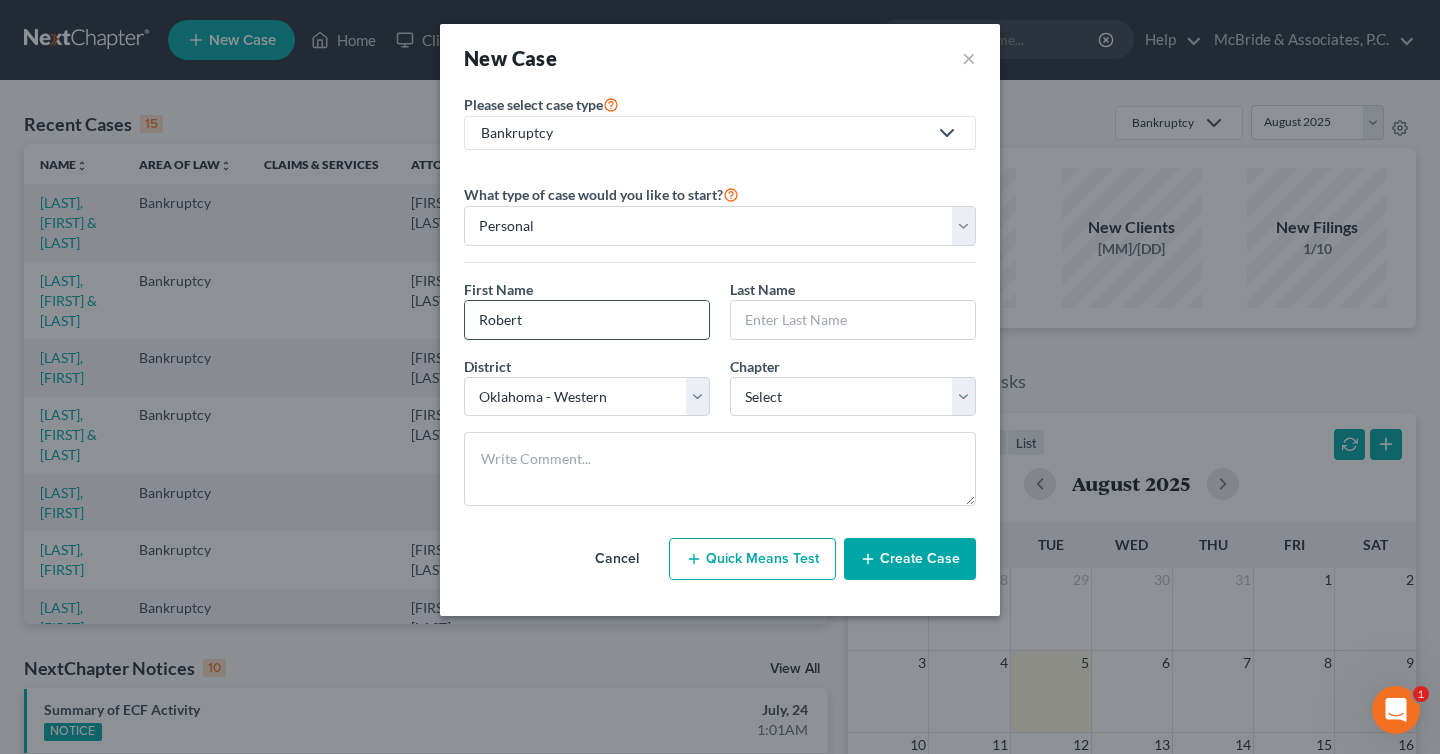 type on "Robert" 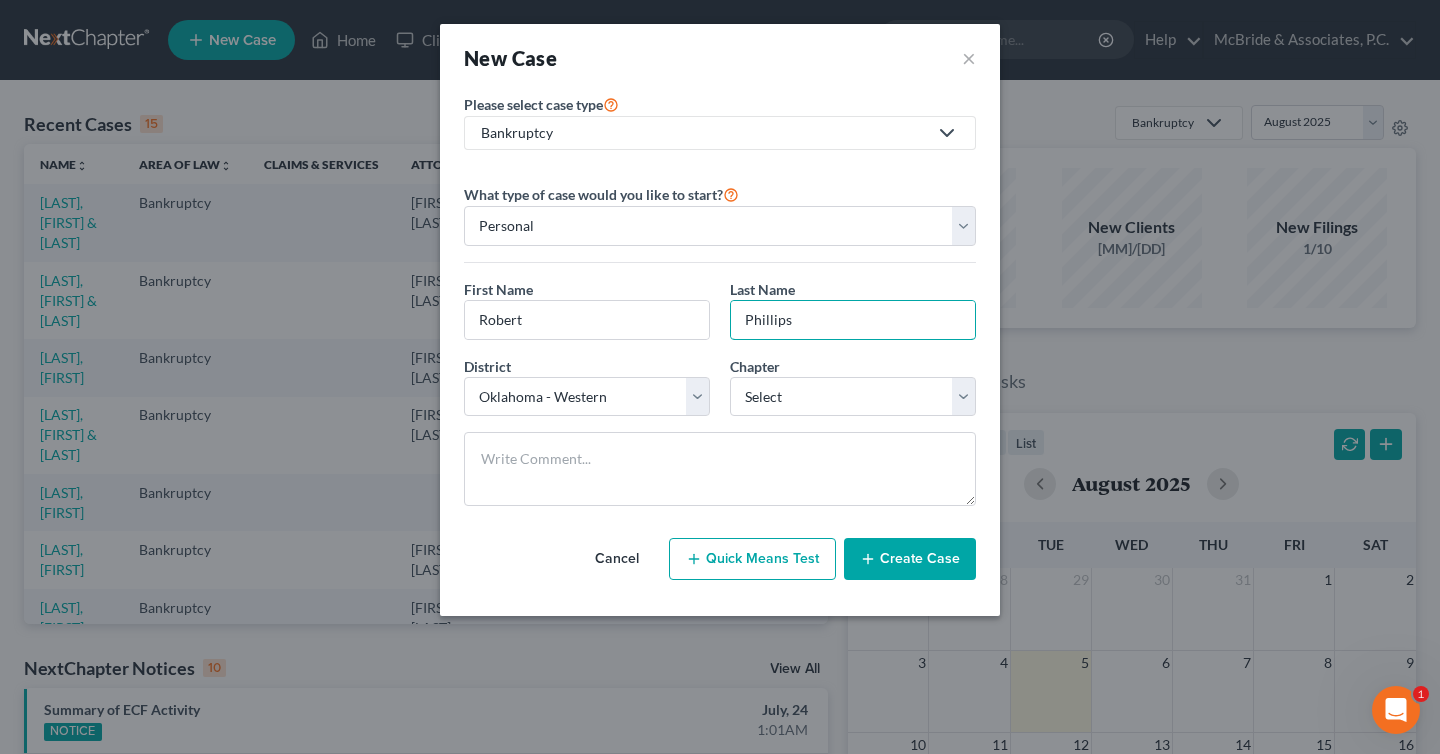type on "Phillips" 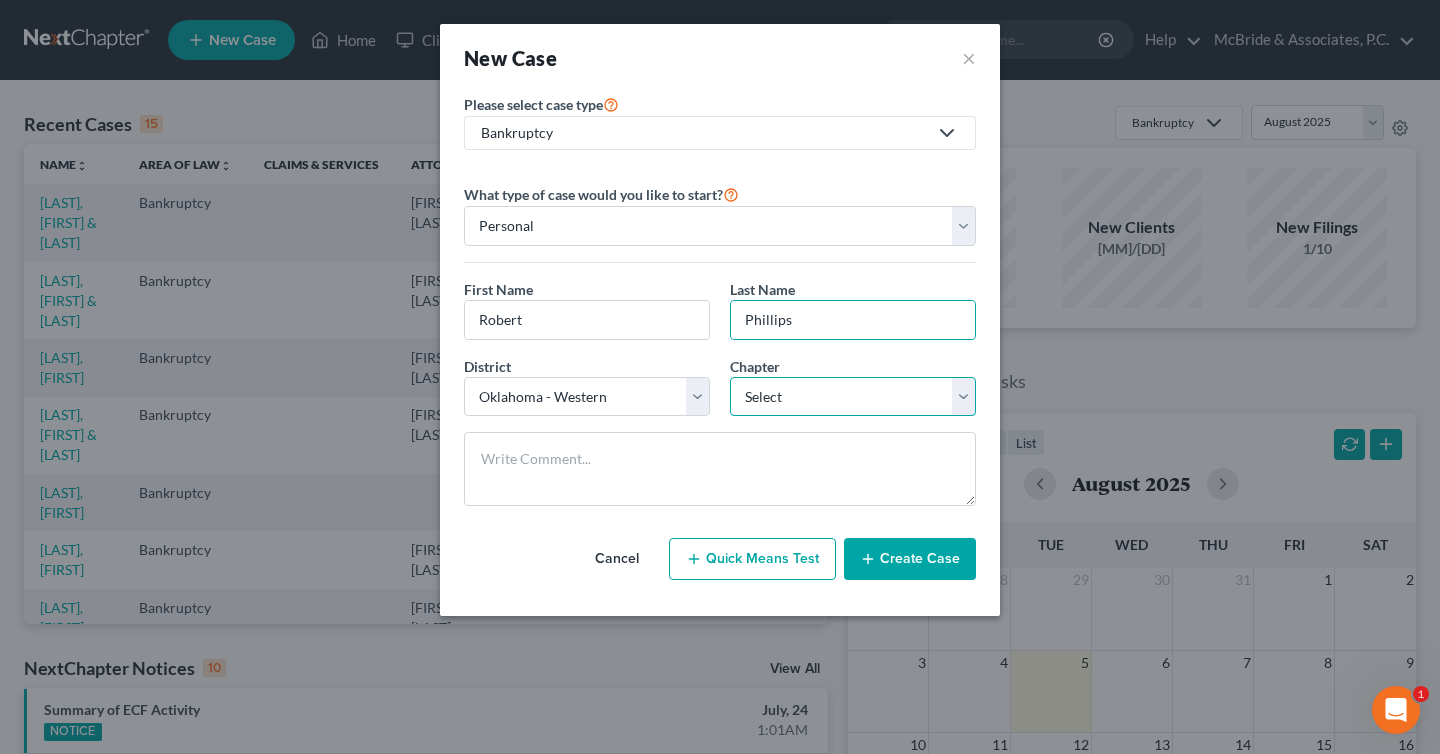 click on "Select 7 11 12 13" at bounding box center [853, 397] 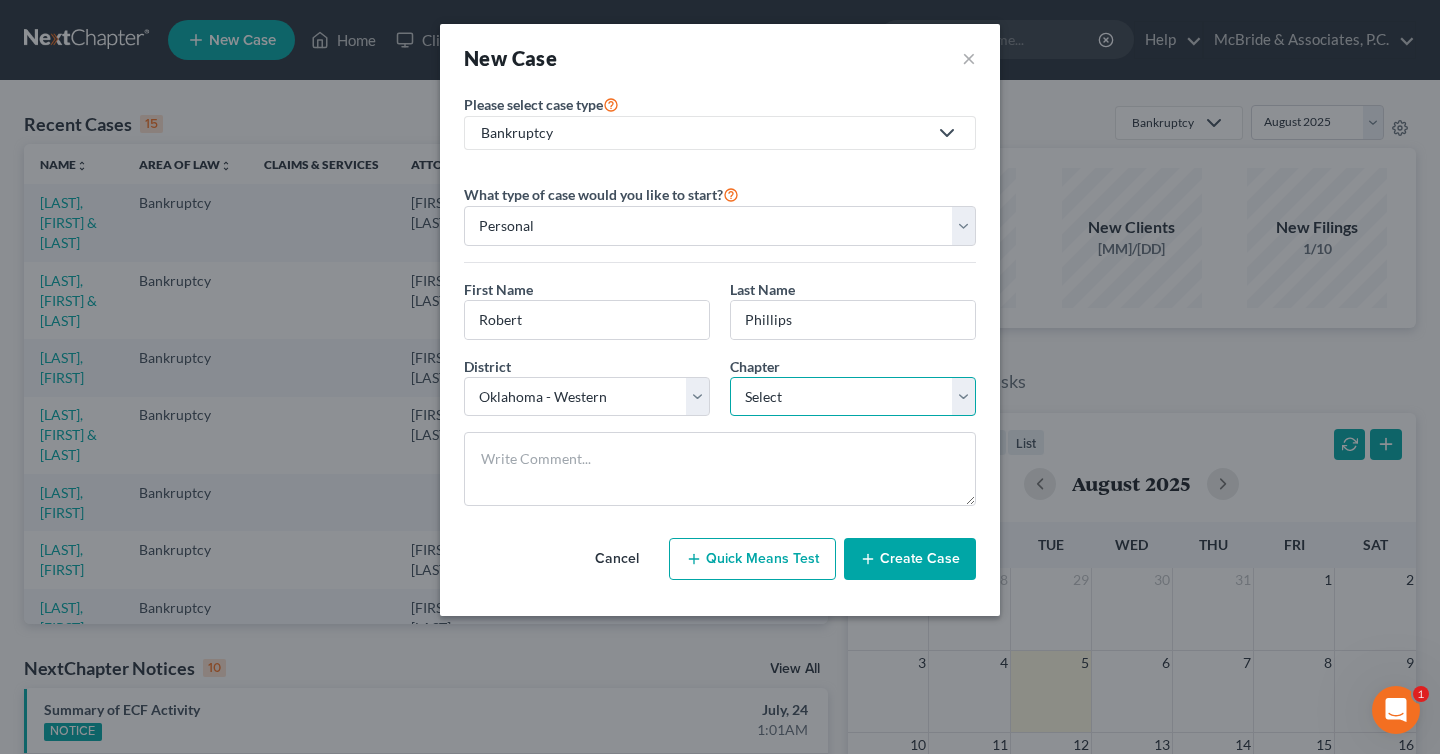 select on "0" 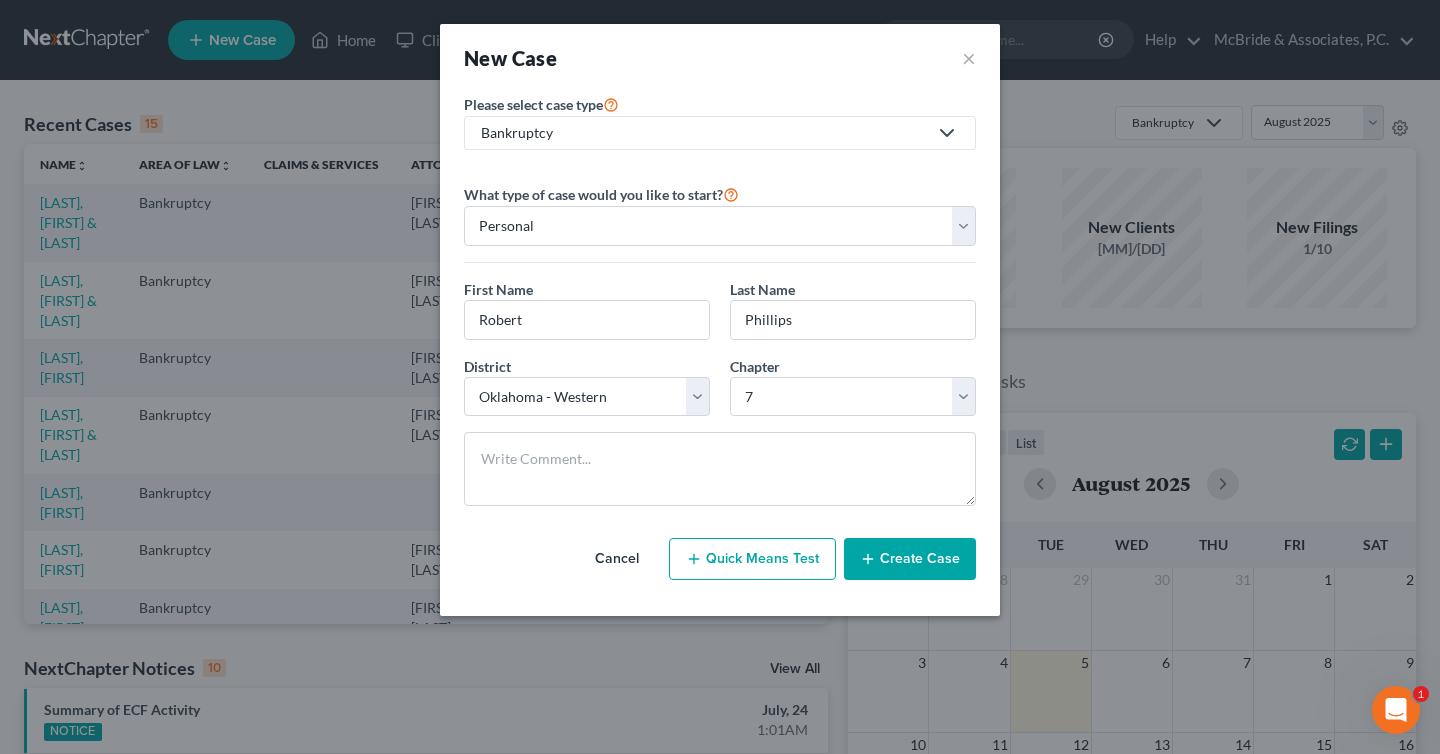 click on "Create Case" at bounding box center (910, 559) 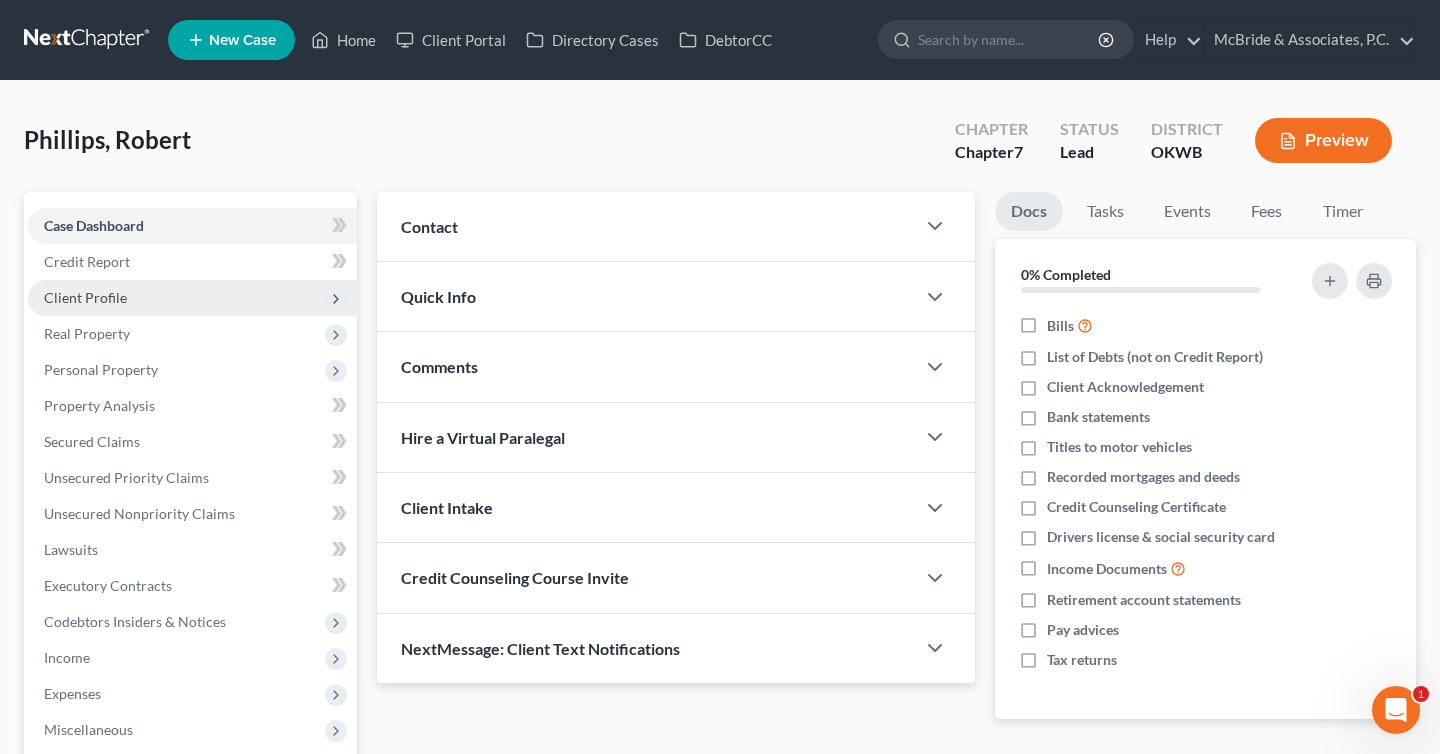 click on "Client Profile" at bounding box center (192, 298) 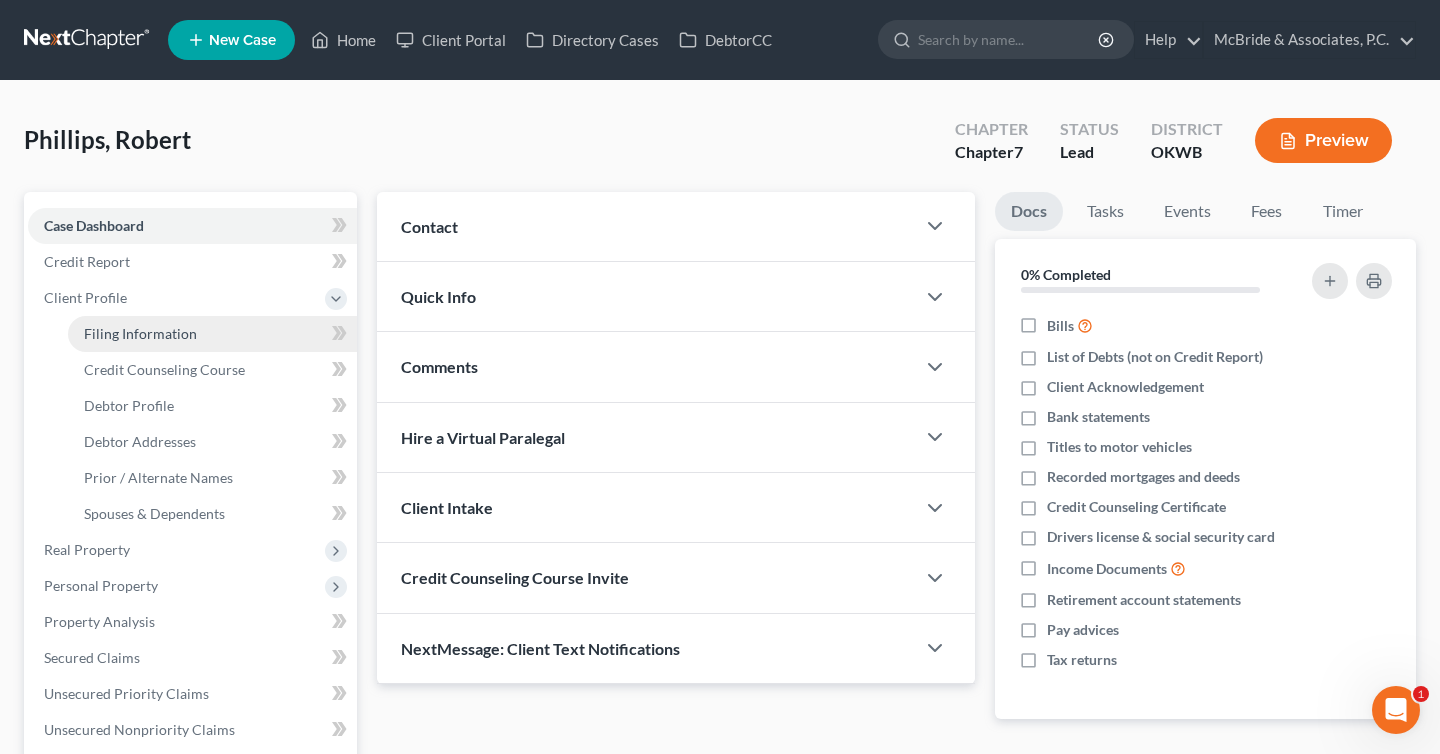 click on "Filing Information" at bounding box center (212, 334) 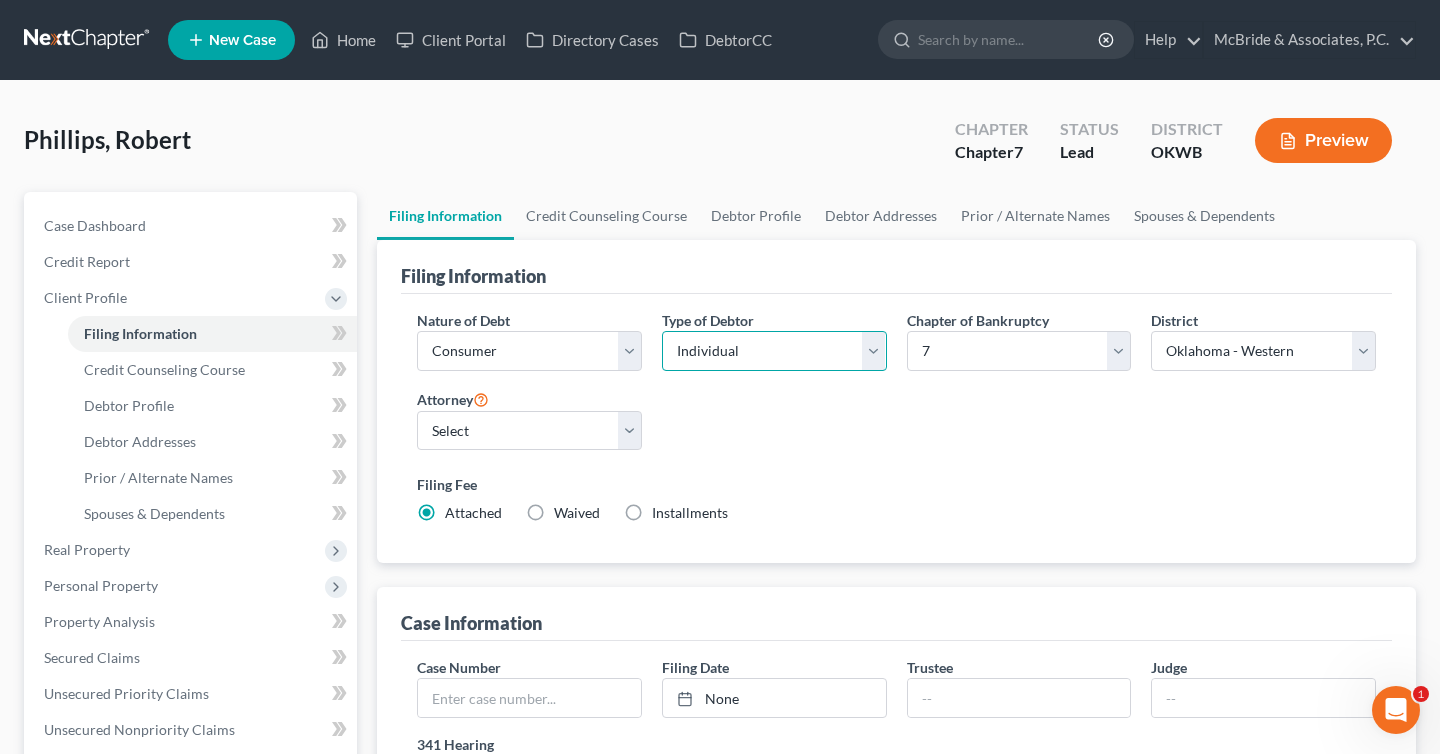 click on "Select Individual Joint" at bounding box center [774, 351] 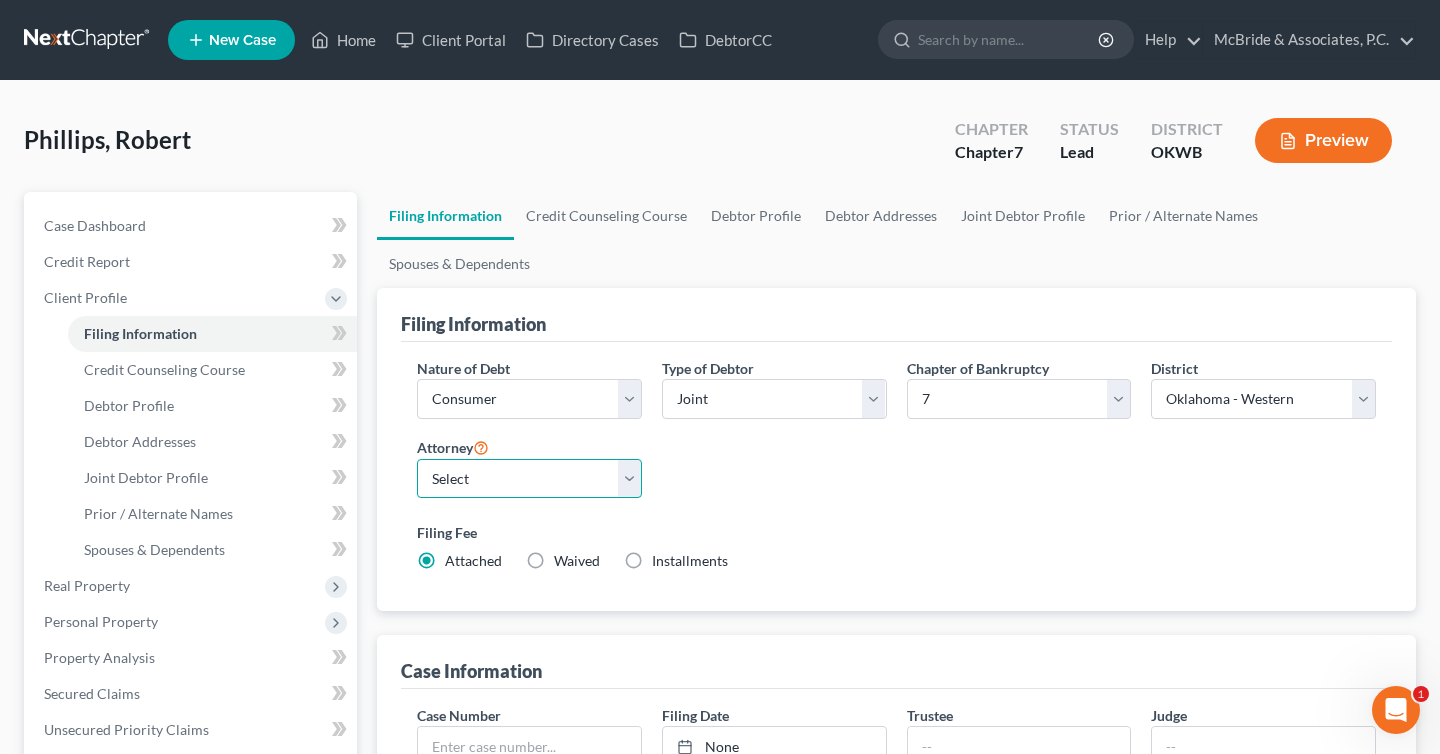 click on "Select [FIRST] [LAST] - OKWB [FIRST] [LAST] - OKWB [FIRST] [LAST] - OKWB" at bounding box center [529, 479] 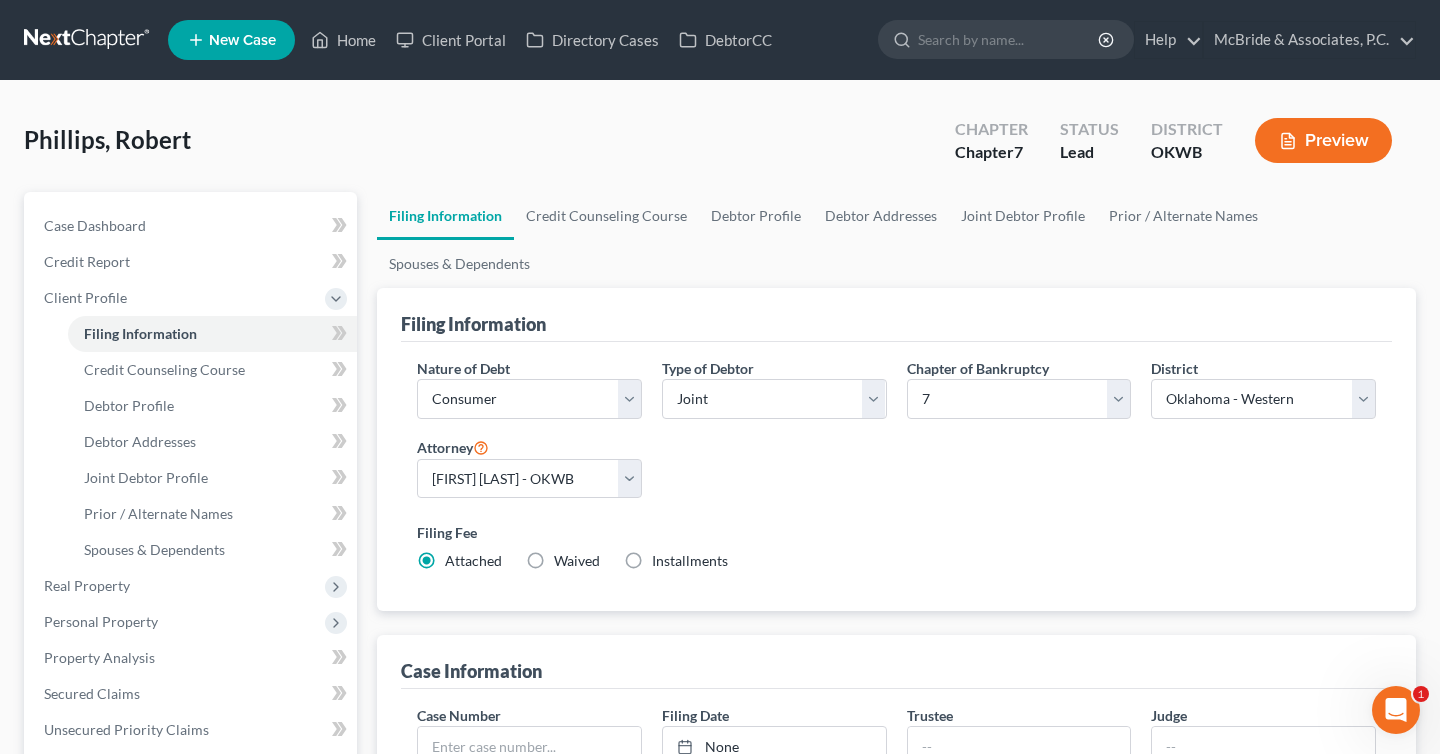 click on "Nature of Debt Select Business Consumer Other Nature of Business Select Clearing Bank Commodity Broker Health Care Business Other Railroad Single Asset Real Estate As Defined In 11 USC § 101(51B) Stockbroker Type of Debtor Select Individual Joint Chapter of Bankruptcy Select 7 11 12 13 District Select Alabama - Middle Alabama - Northern Alabama - Southern Alaska Arizona Arkansas - Eastern Arkansas - Western California - Central California - Eastern California - Northern California - Southern Colorado Connecticut Delaware District of Columbia Florida - Middle Florida - Northern Florida - Southern Georgia - Middle Georgia - Northern Georgia - Southern Guam Hawaii Idaho Illinois - Central Illinois - Northern Illinois - Southern Indiana - Northern Indiana - Southern Iowa - Northern Iowa - Southern Kansas Kentucky - Eastern Kentucky - Western Louisiana - Eastern Louisiana - Middle Louisiana - Western Maine Maryland Massachusetts Michigan - Eastern Michigan - Western Minnesota Mississippi - Northern Montana Nevada" at bounding box center [896, 473] 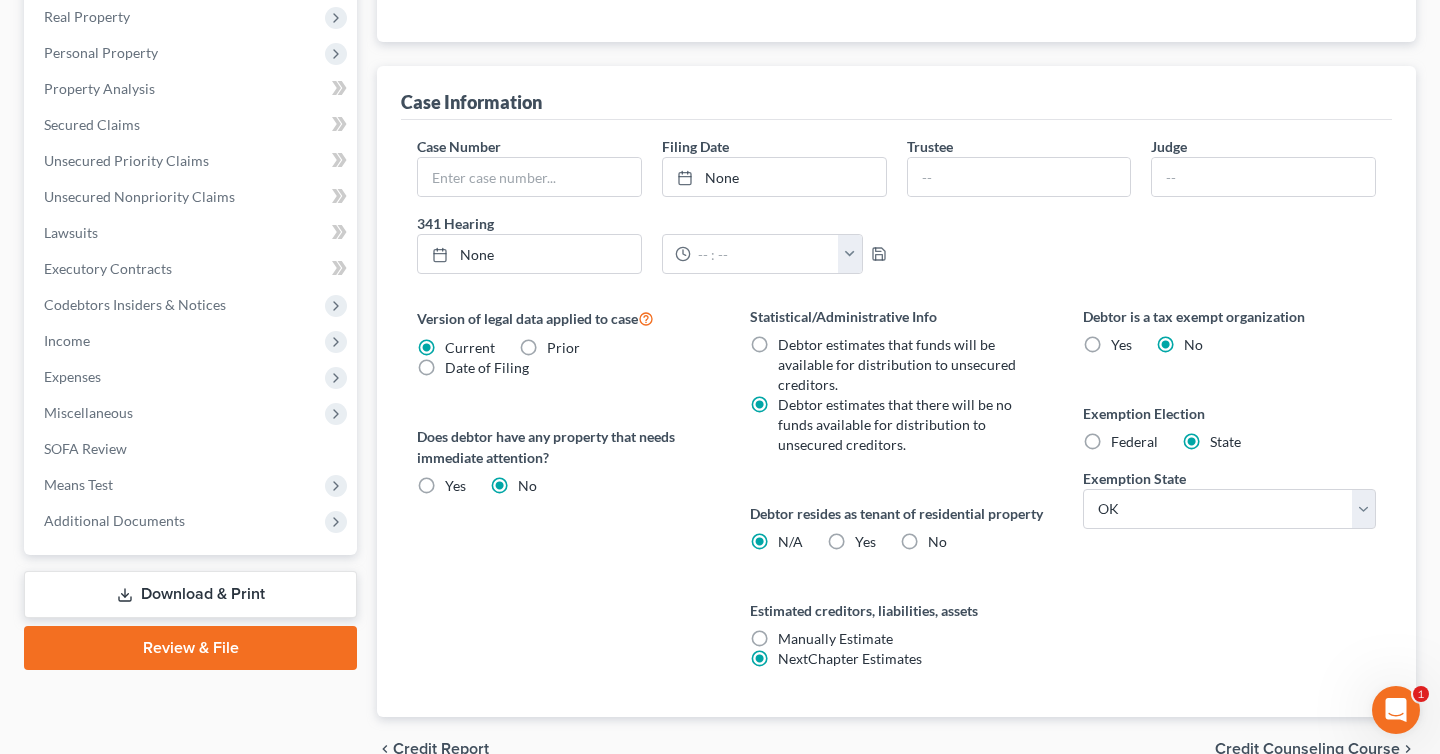 scroll, scrollTop: 692, scrollLeft: 0, axis: vertical 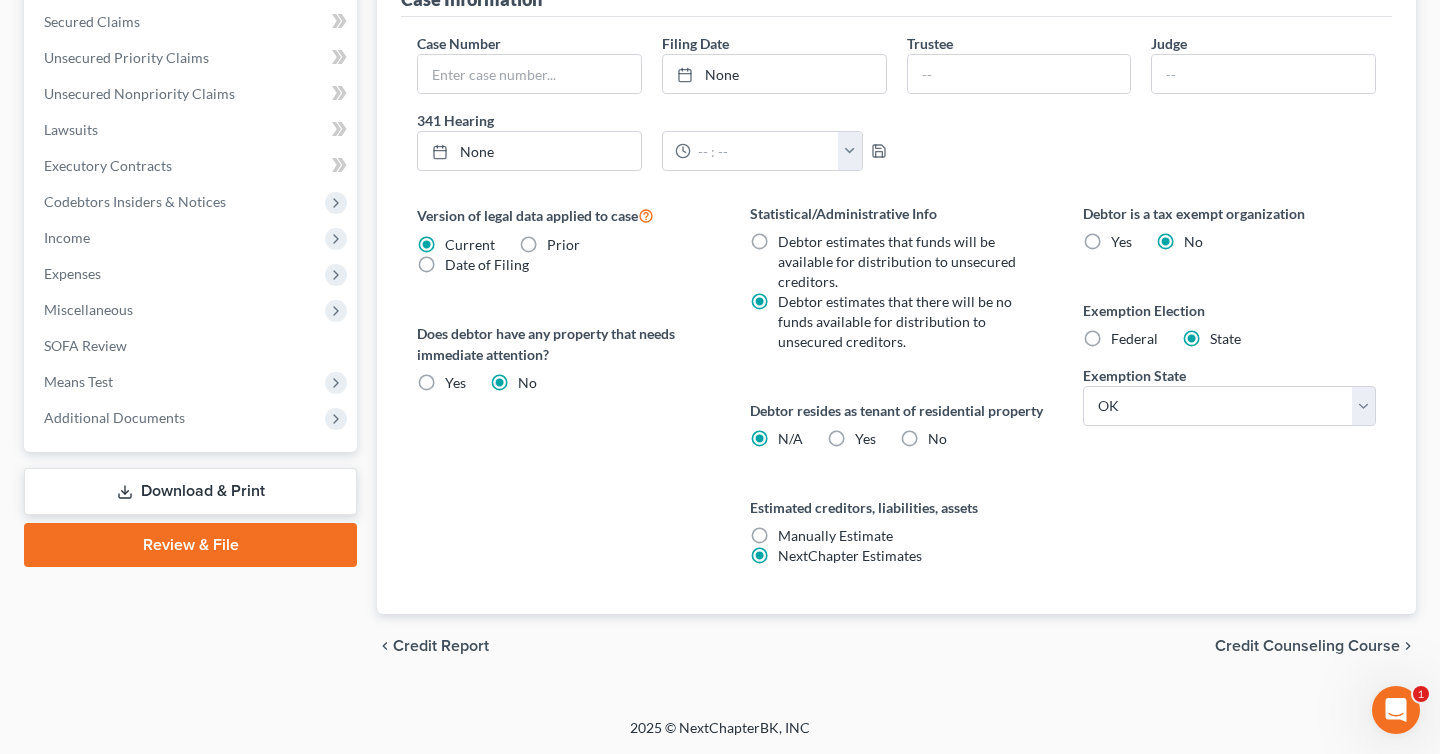click on "Yes Yes" at bounding box center (865, 439) 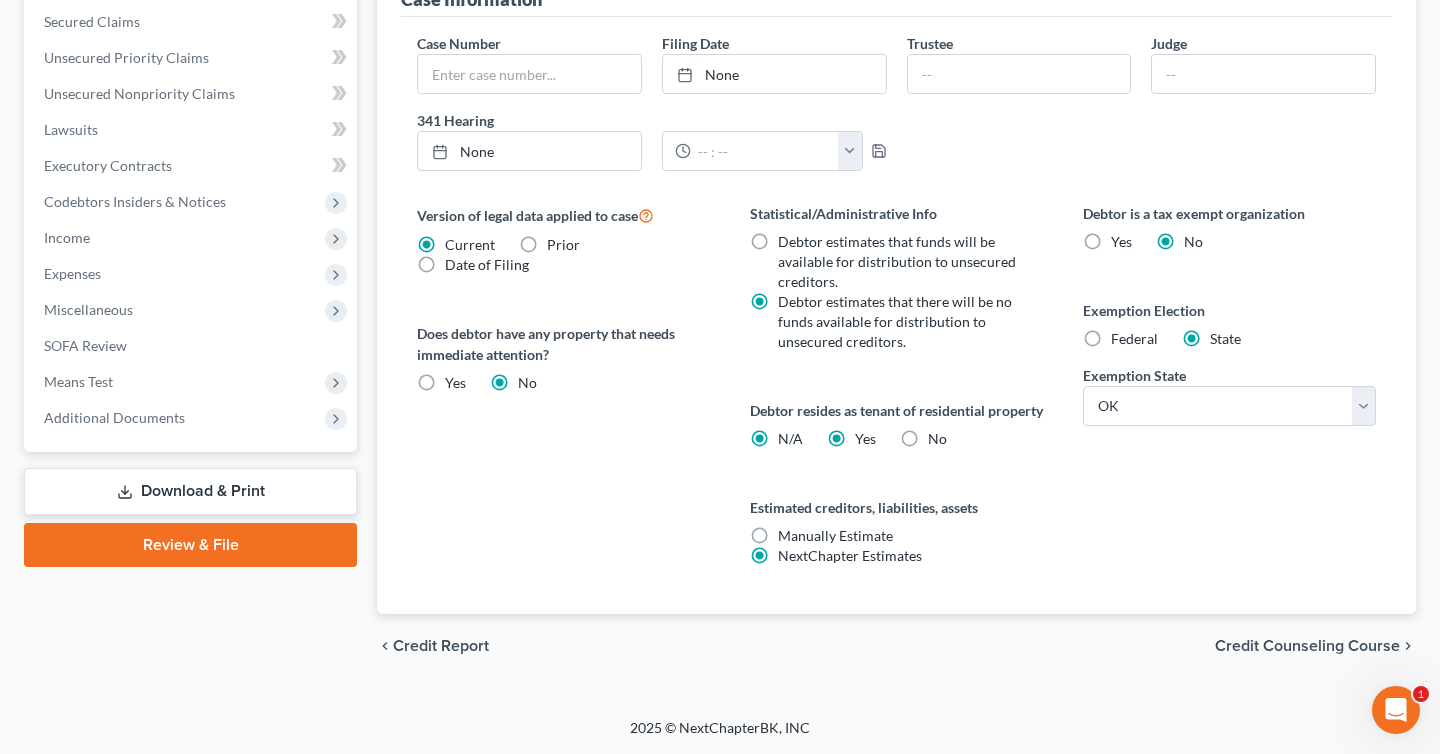 radio on "false" 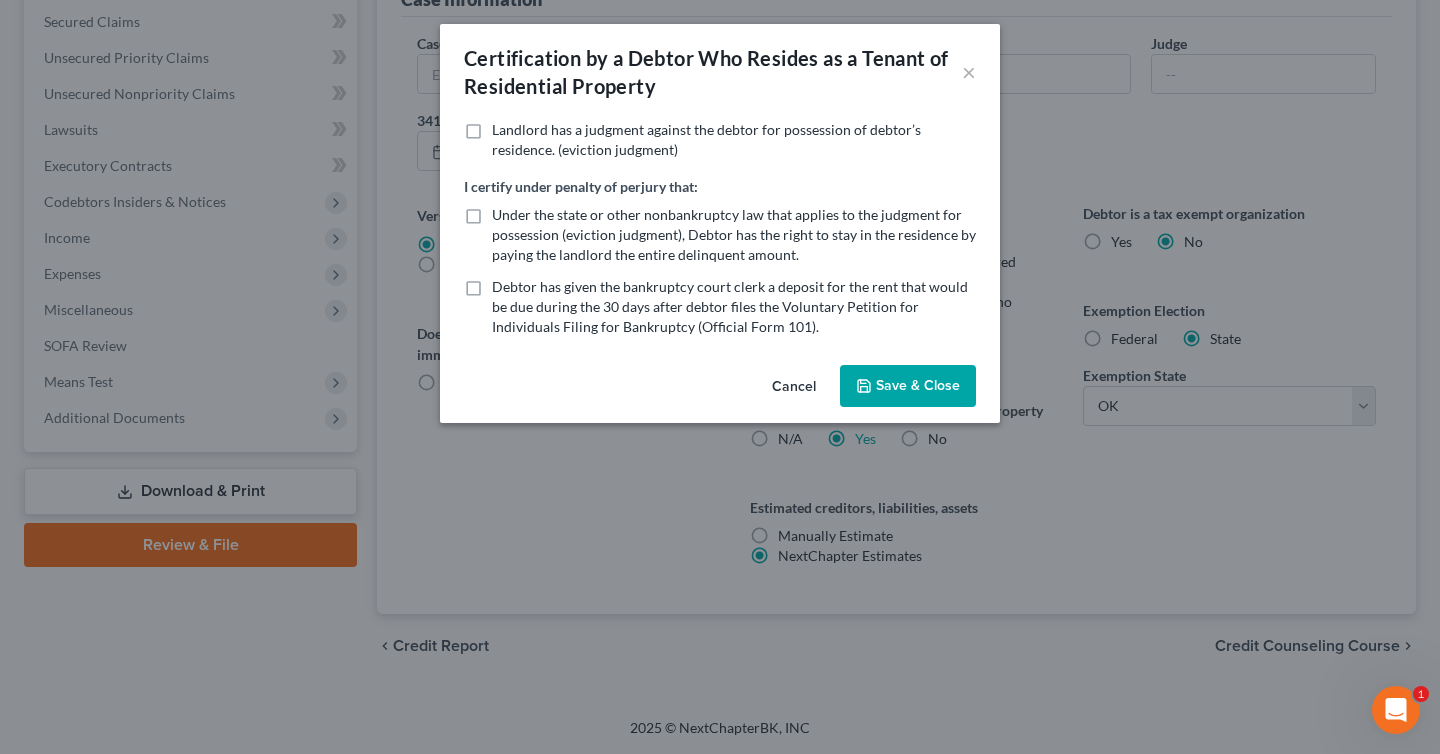 click on "Save & Close" at bounding box center [908, 386] 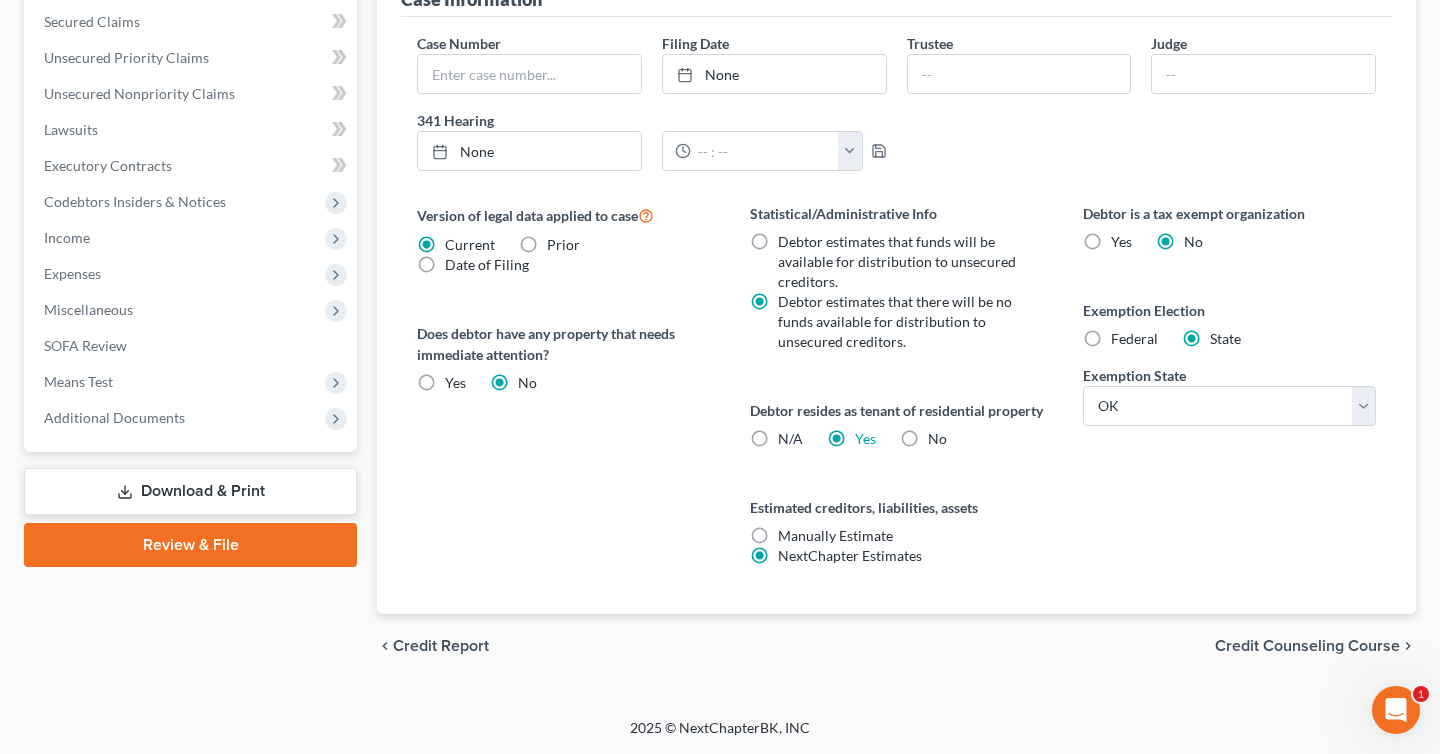 click on "Credit Counseling Course" at bounding box center (1307, 646) 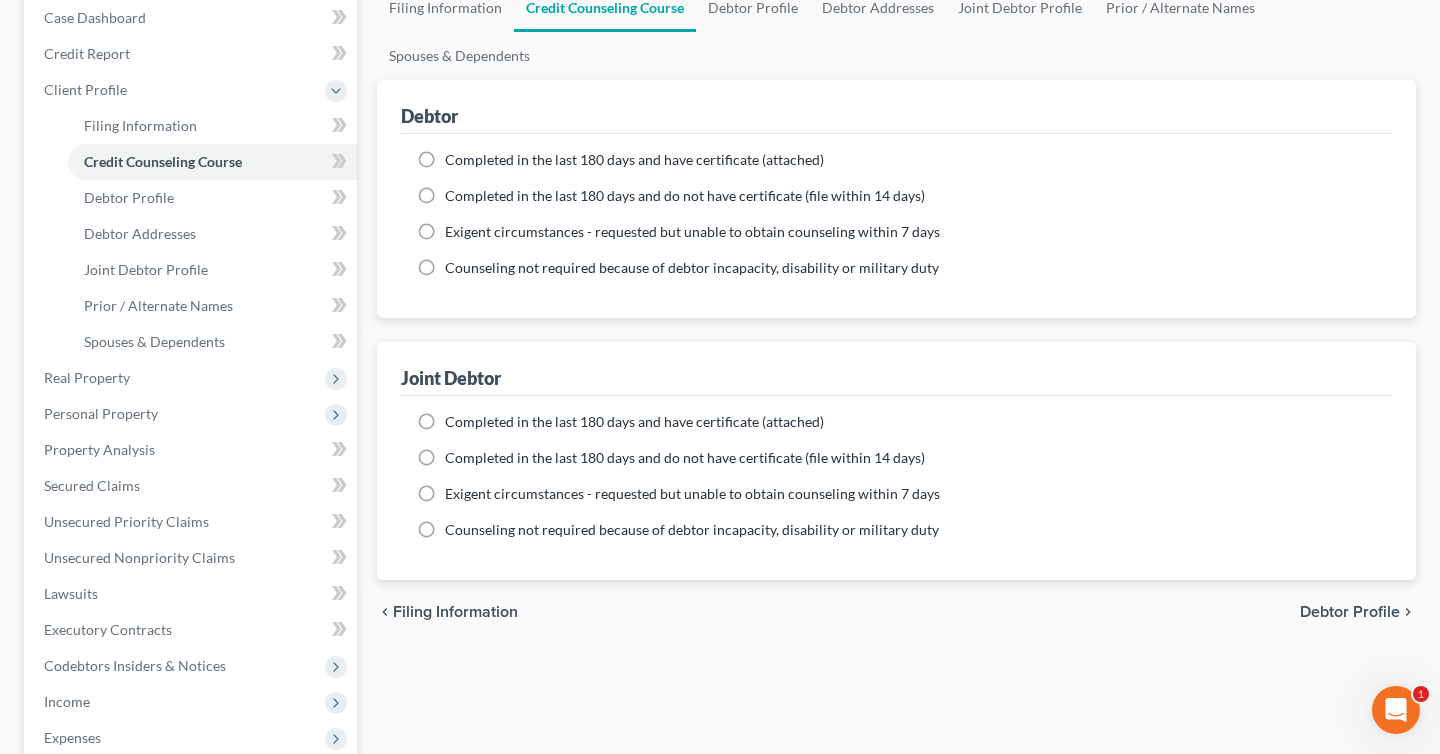 scroll, scrollTop: 520, scrollLeft: 0, axis: vertical 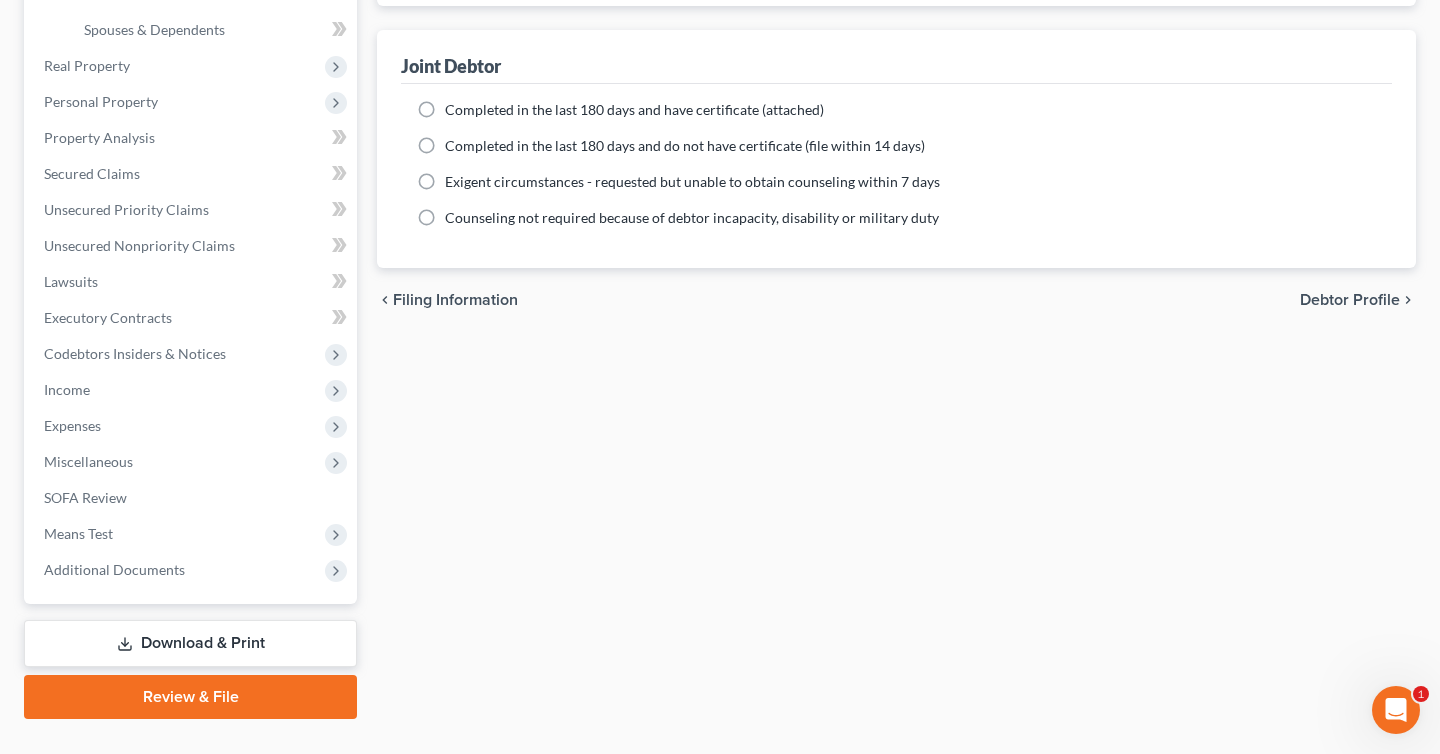 click on "Debtor Profile" at bounding box center [1350, 300] 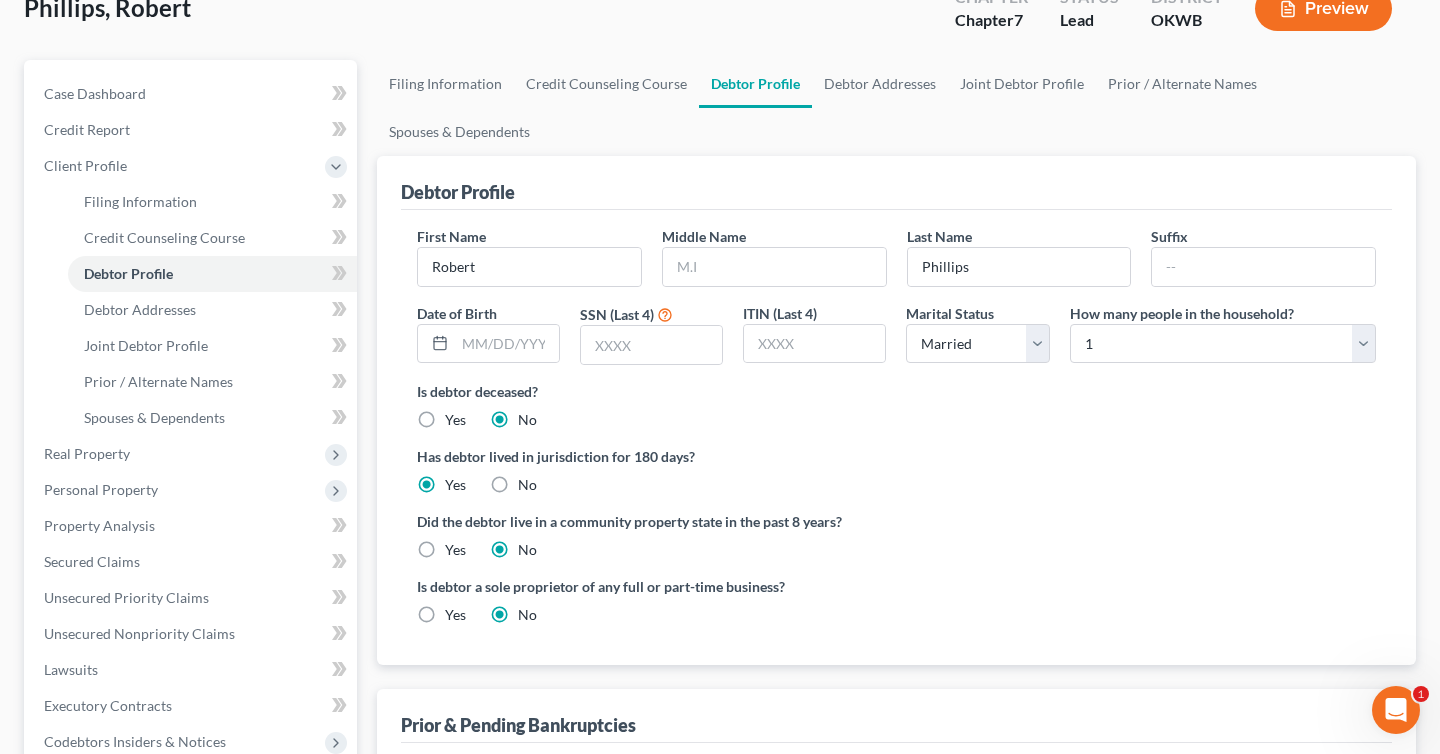 scroll, scrollTop: 0, scrollLeft: 0, axis: both 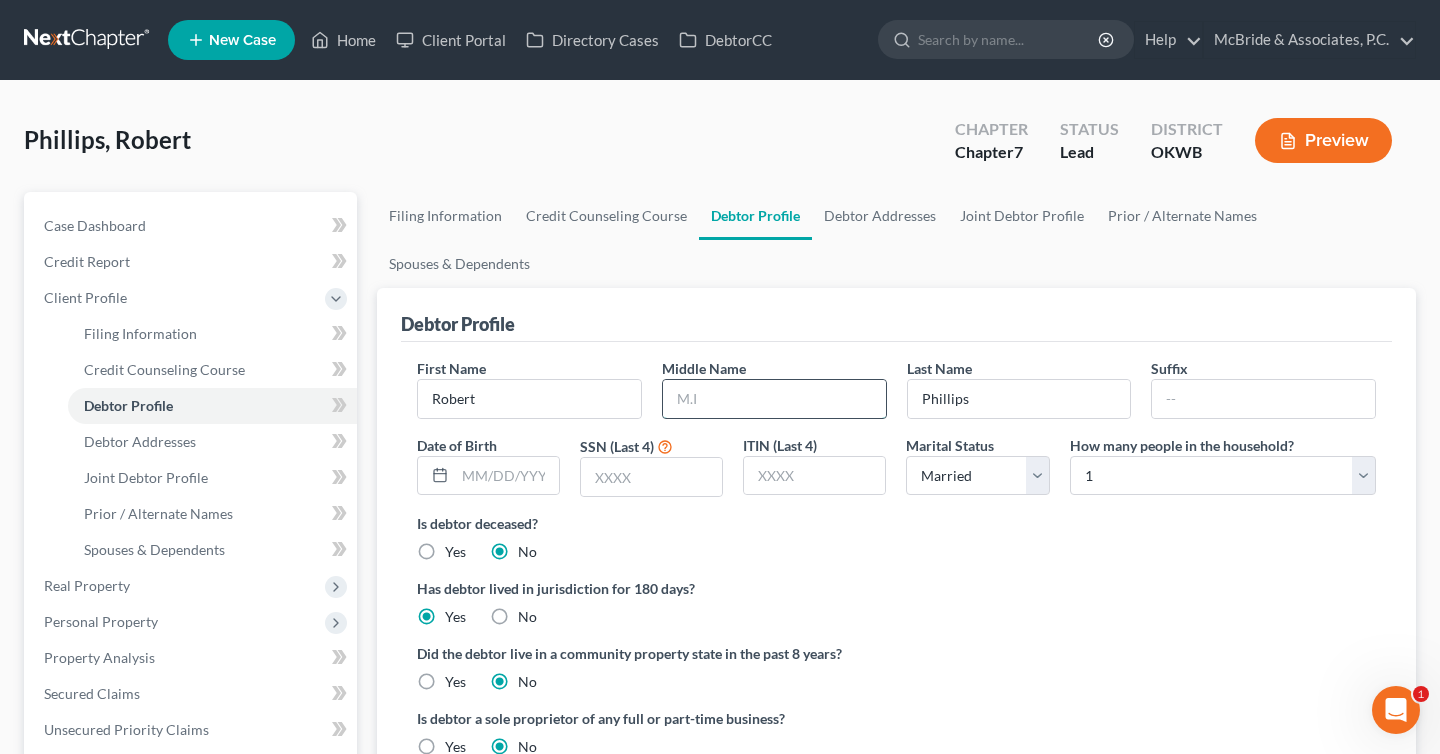 click at bounding box center [774, 399] 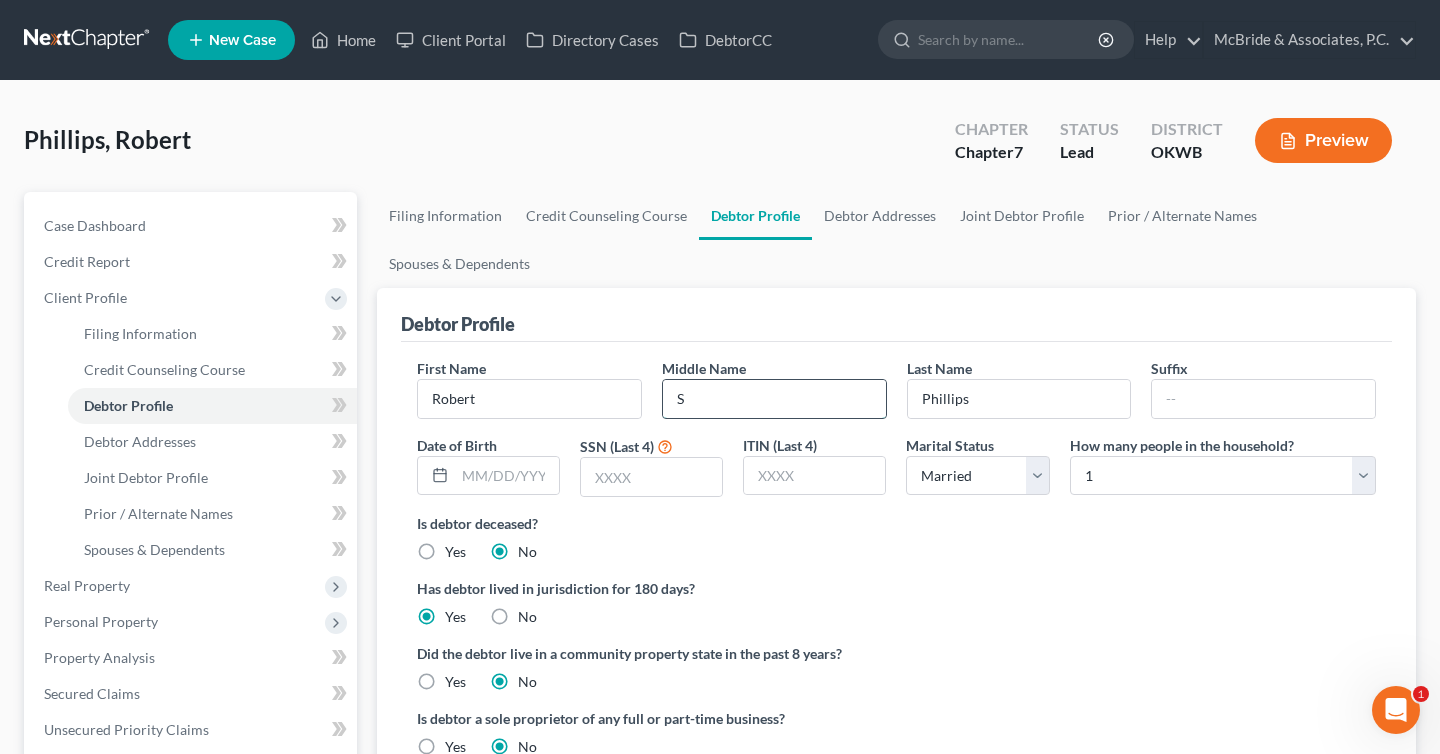 type on "S" 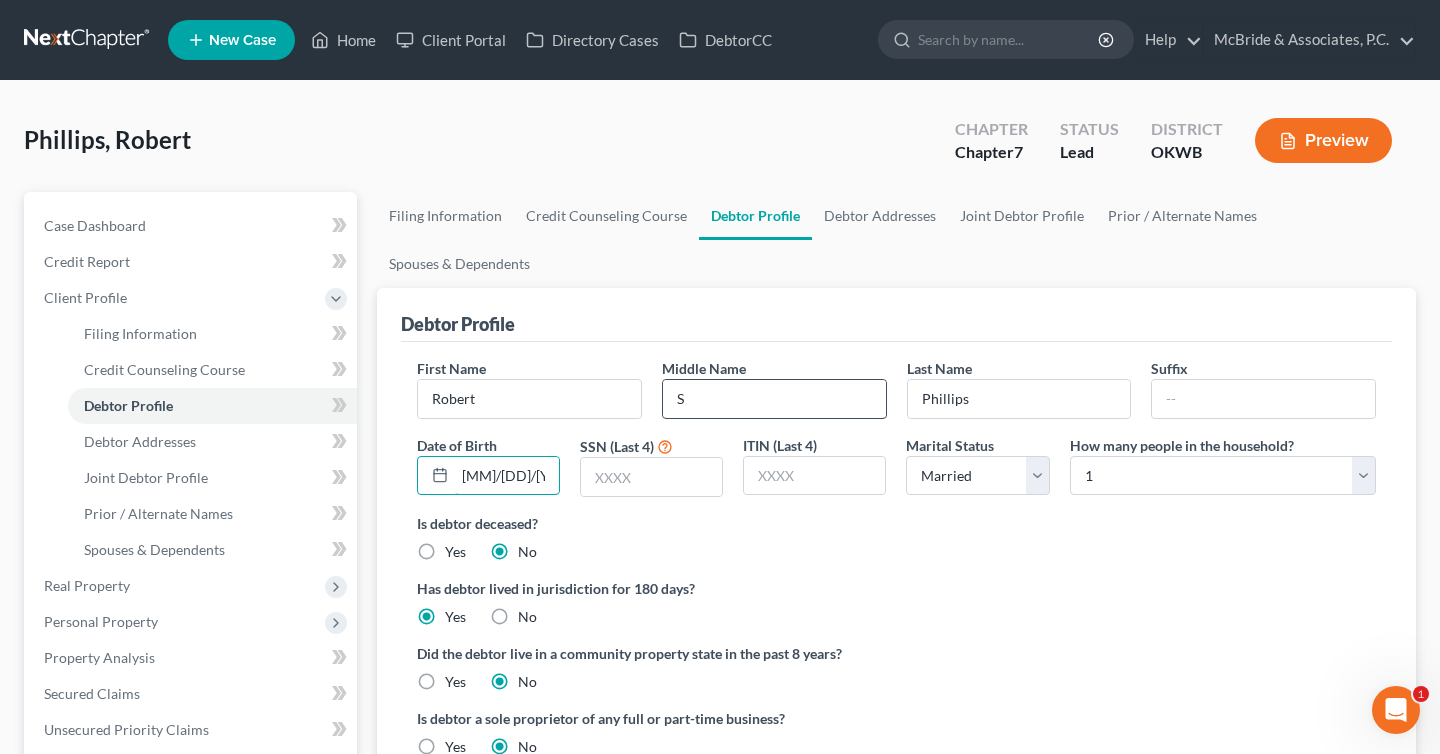 type on "[MM]/[DD]/[YYYY]" 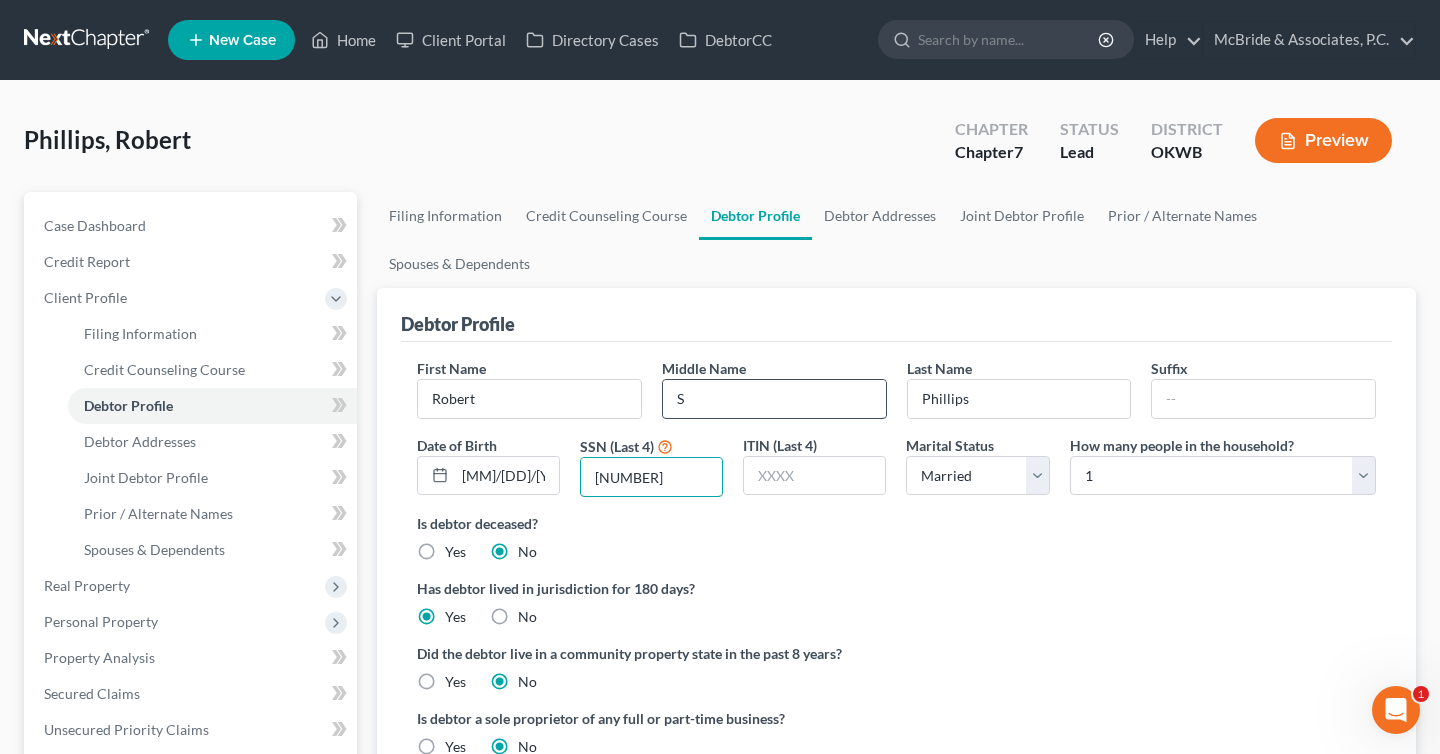 type on "[NUMBER]" 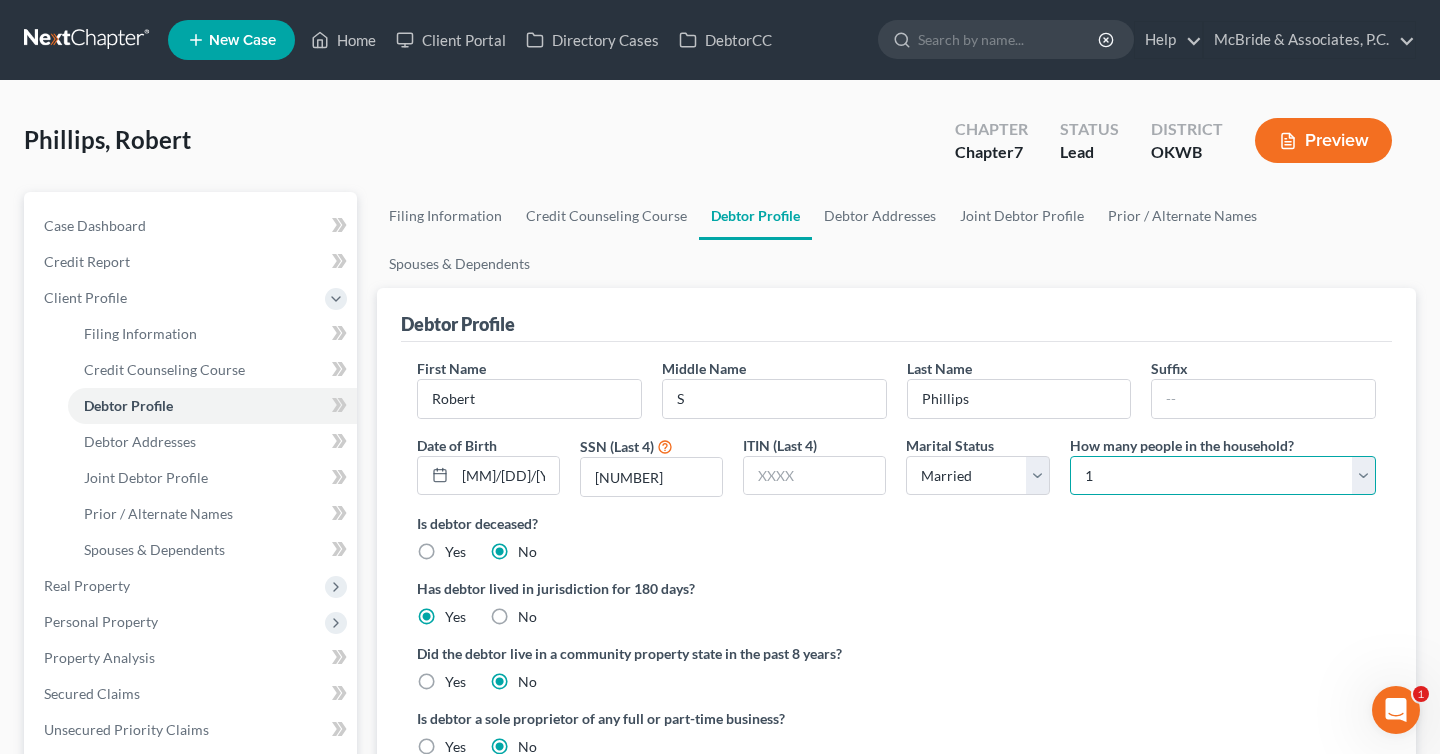 click on "Select 1 2 3 4 5 6 7 8 9 10 11 12 13 14 15 16 17 18 19 20" at bounding box center (1223, 476) 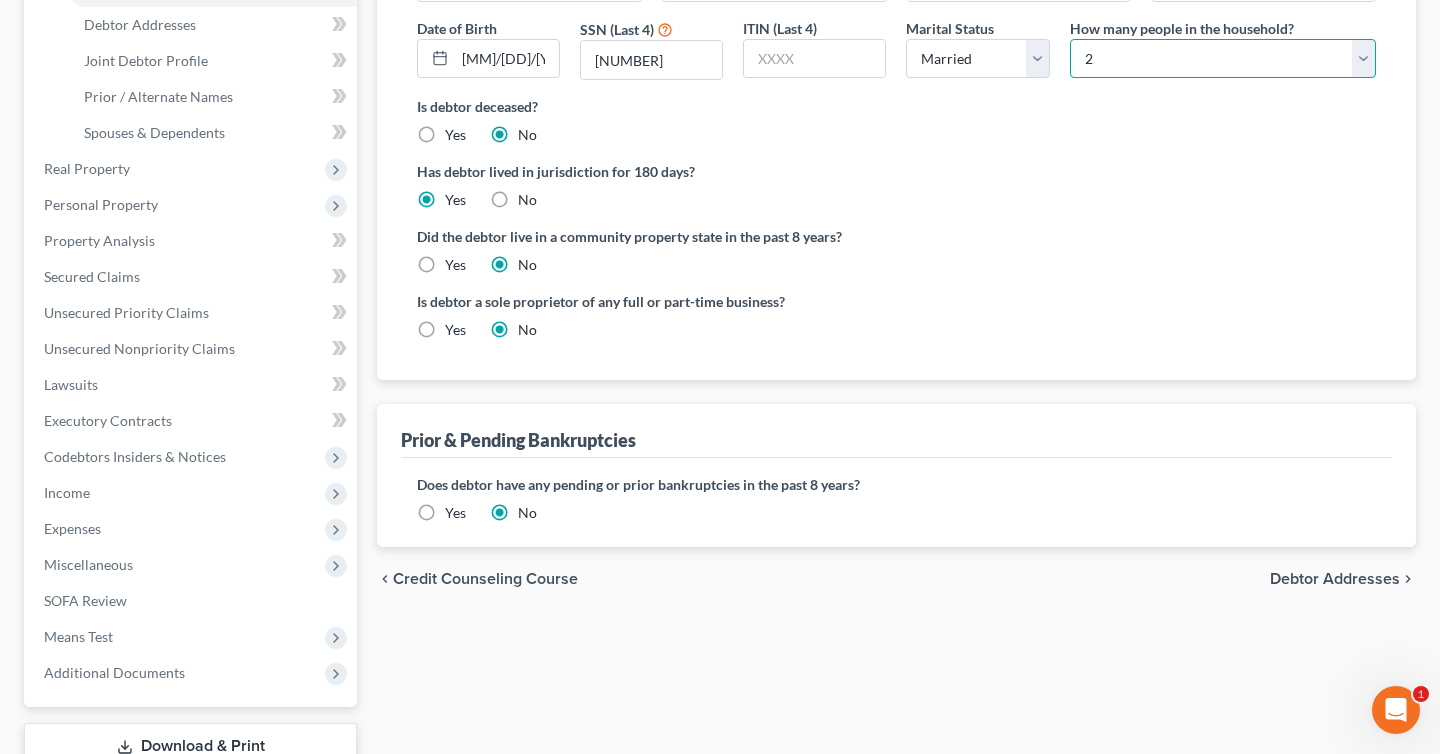 scroll, scrollTop: 427, scrollLeft: 0, axis: vertical 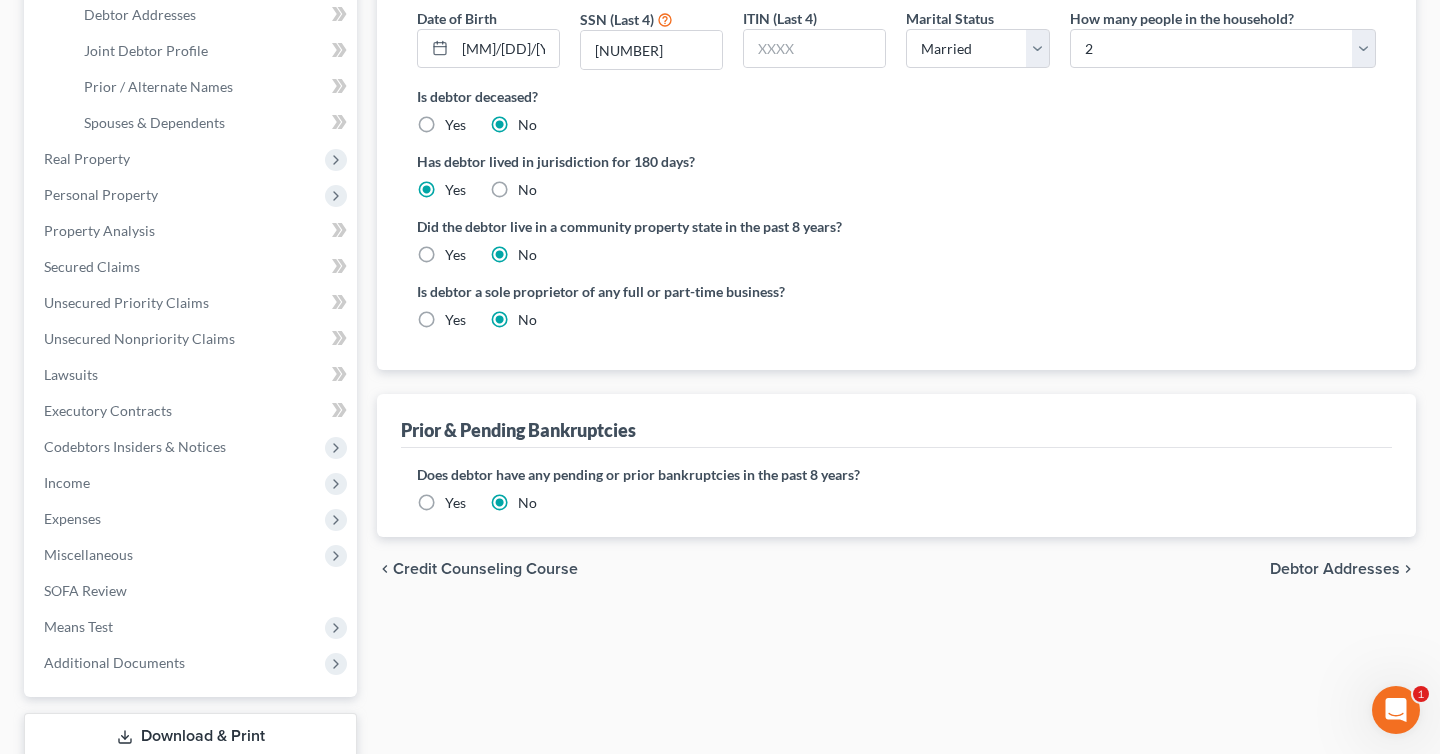 click on "Yes" at bounding box center (455, 503) 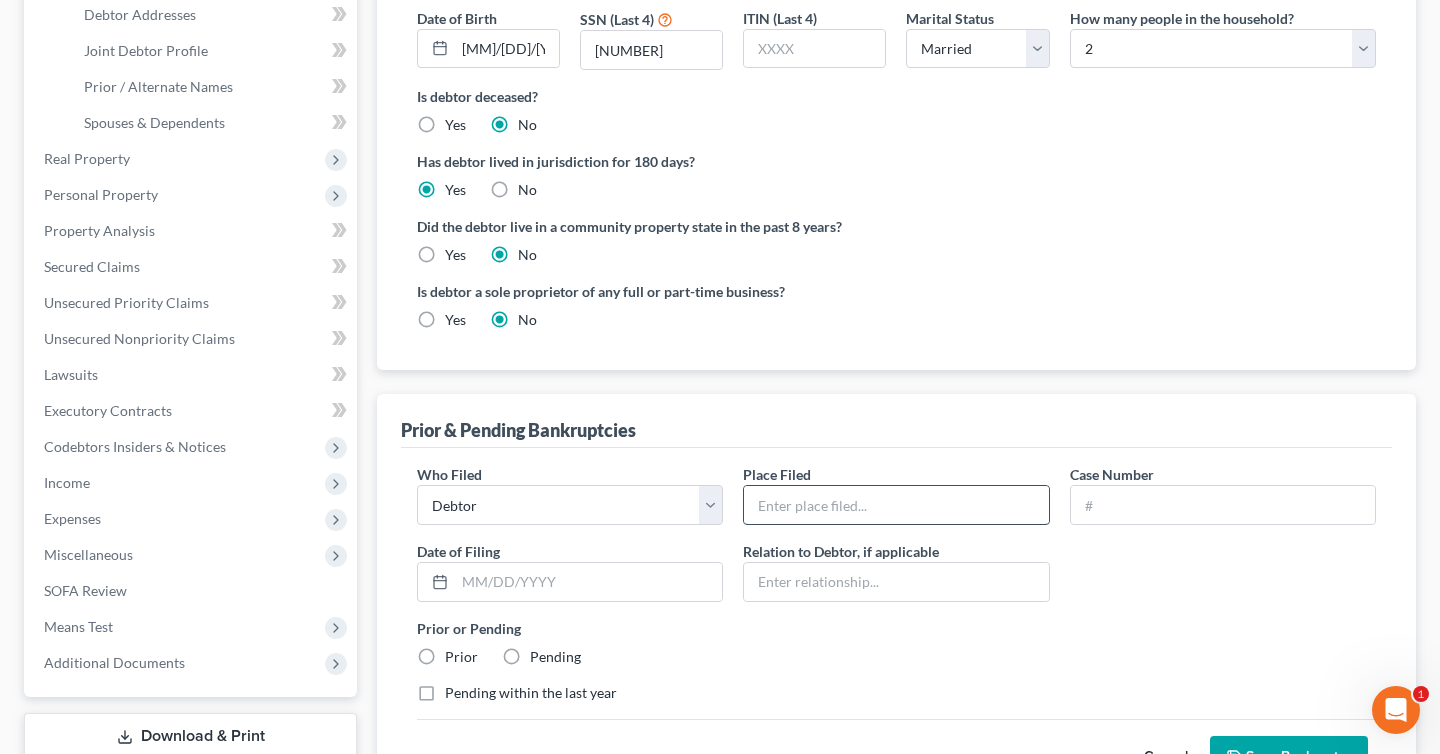 click at bounding box center (896, 505) 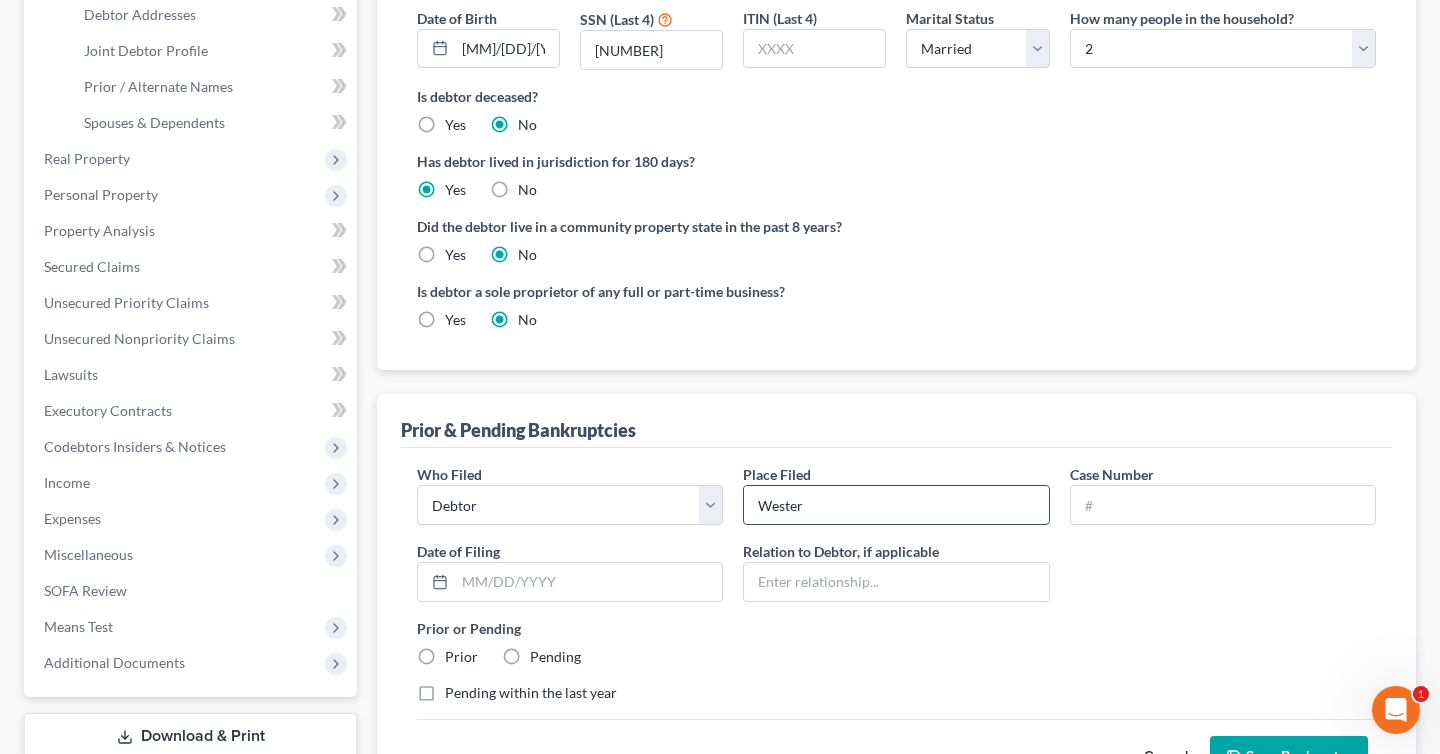 type on "Western District of Oklahoma" 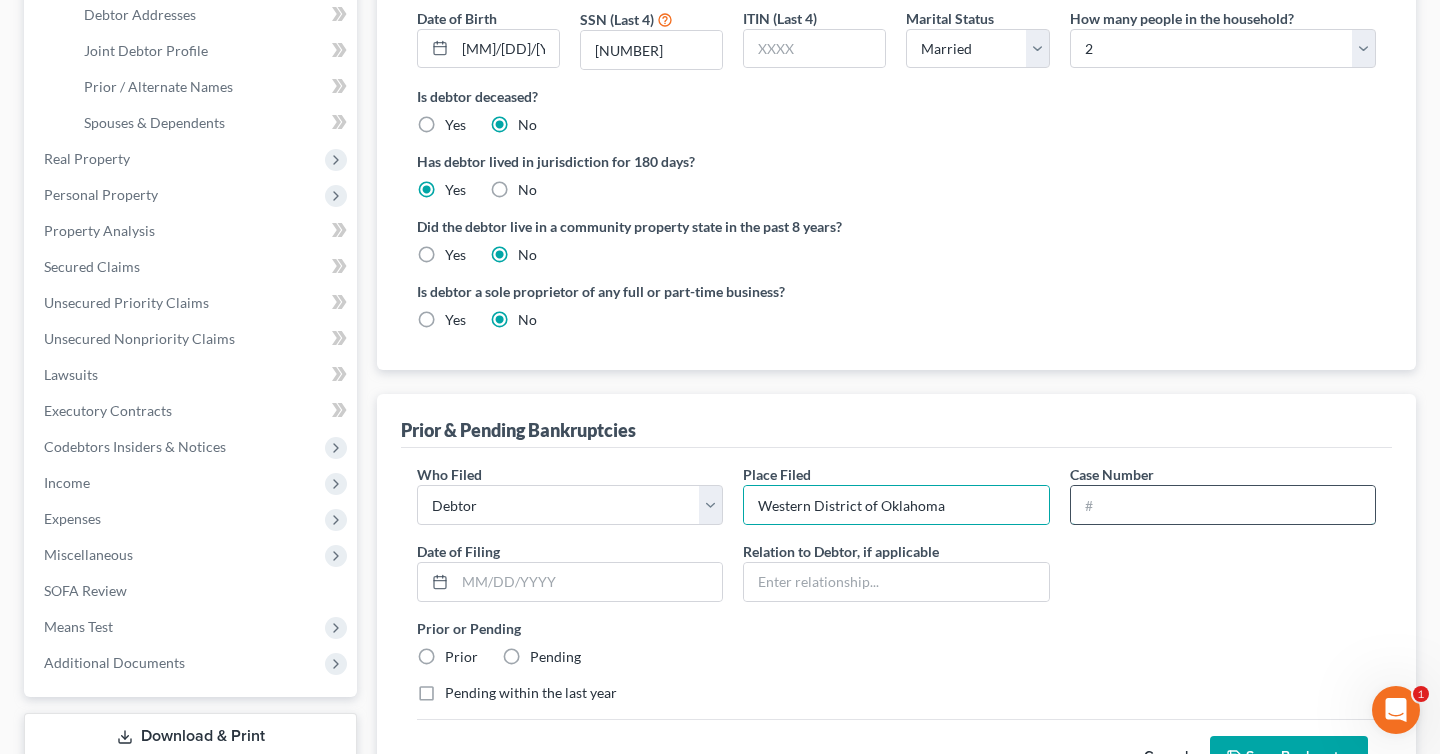 click at bounding box center (1223, 505) 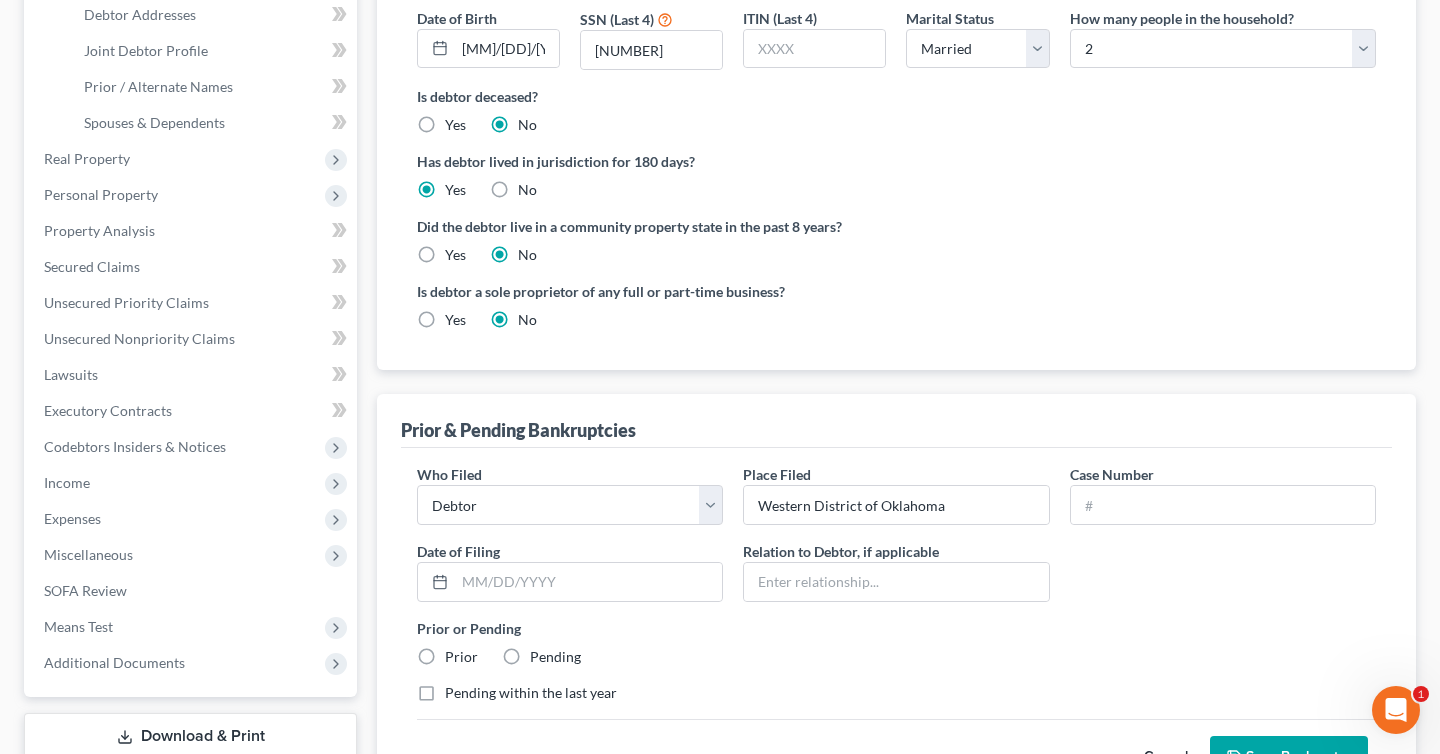 click on "Who Filed
*
Debtor Other
Place Filed
*
[STATE] District of Oklahoma Case Number
Date of Filing
*
Relation to Debtor, if applicable Prior or Pending Prior Pending Pending within the last year" at bounding box center [896, 591] 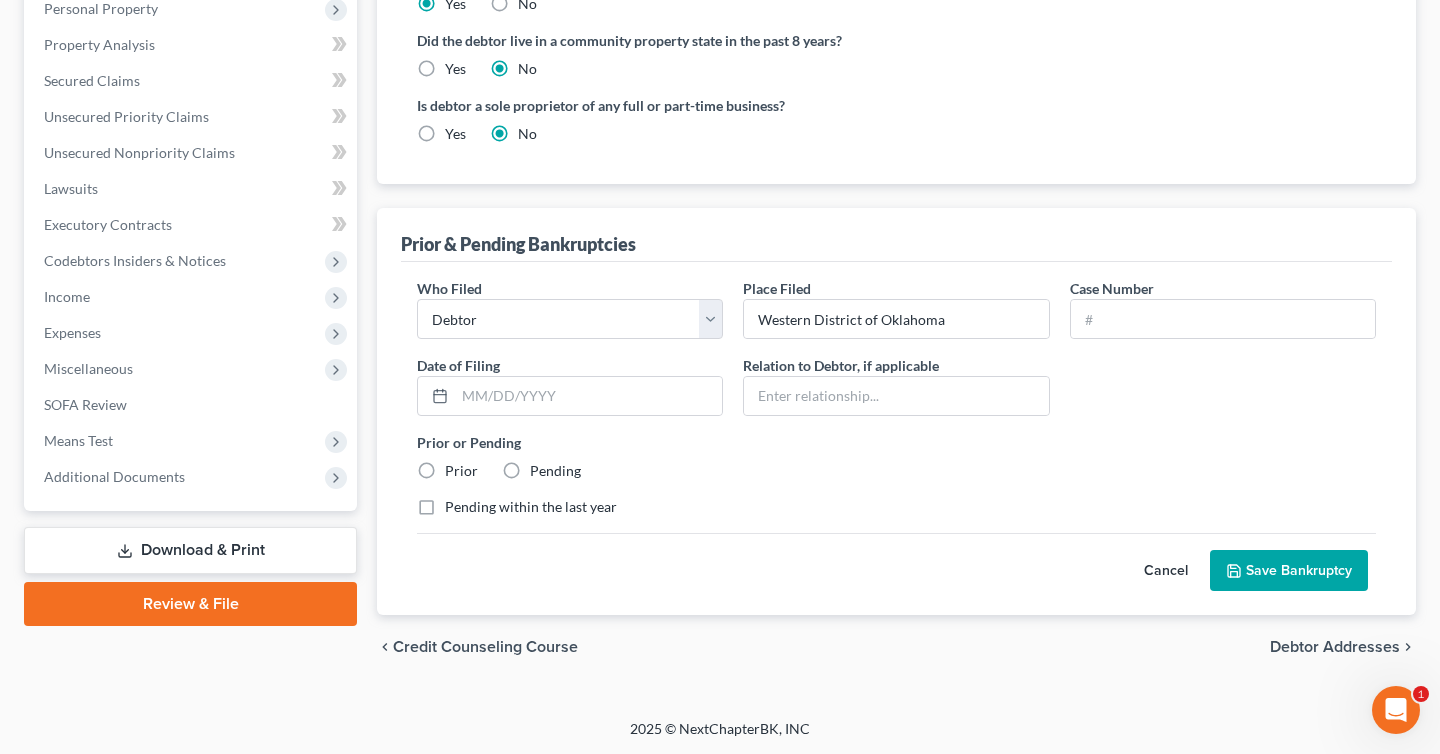 click on "Debtor Addresses" at bounding box center (1335, 647) 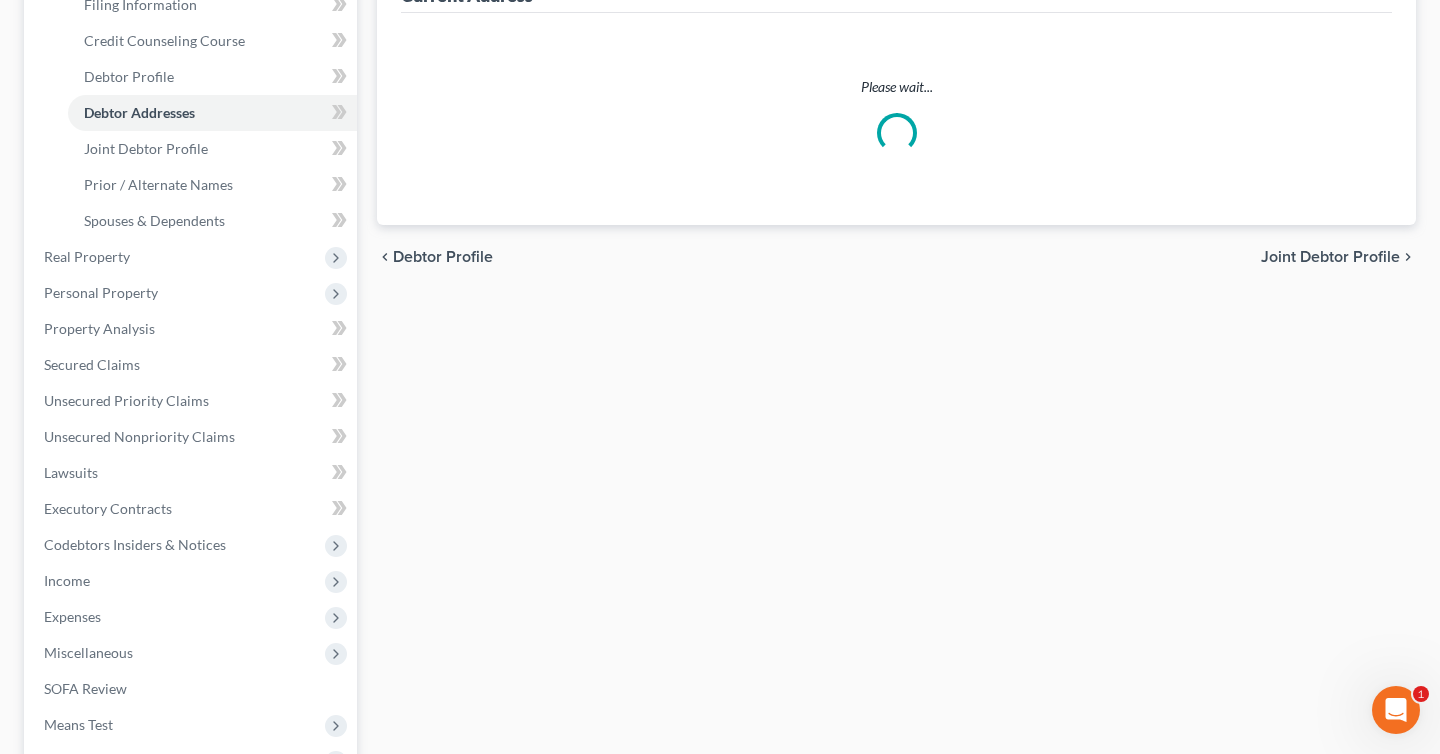 select on "0" 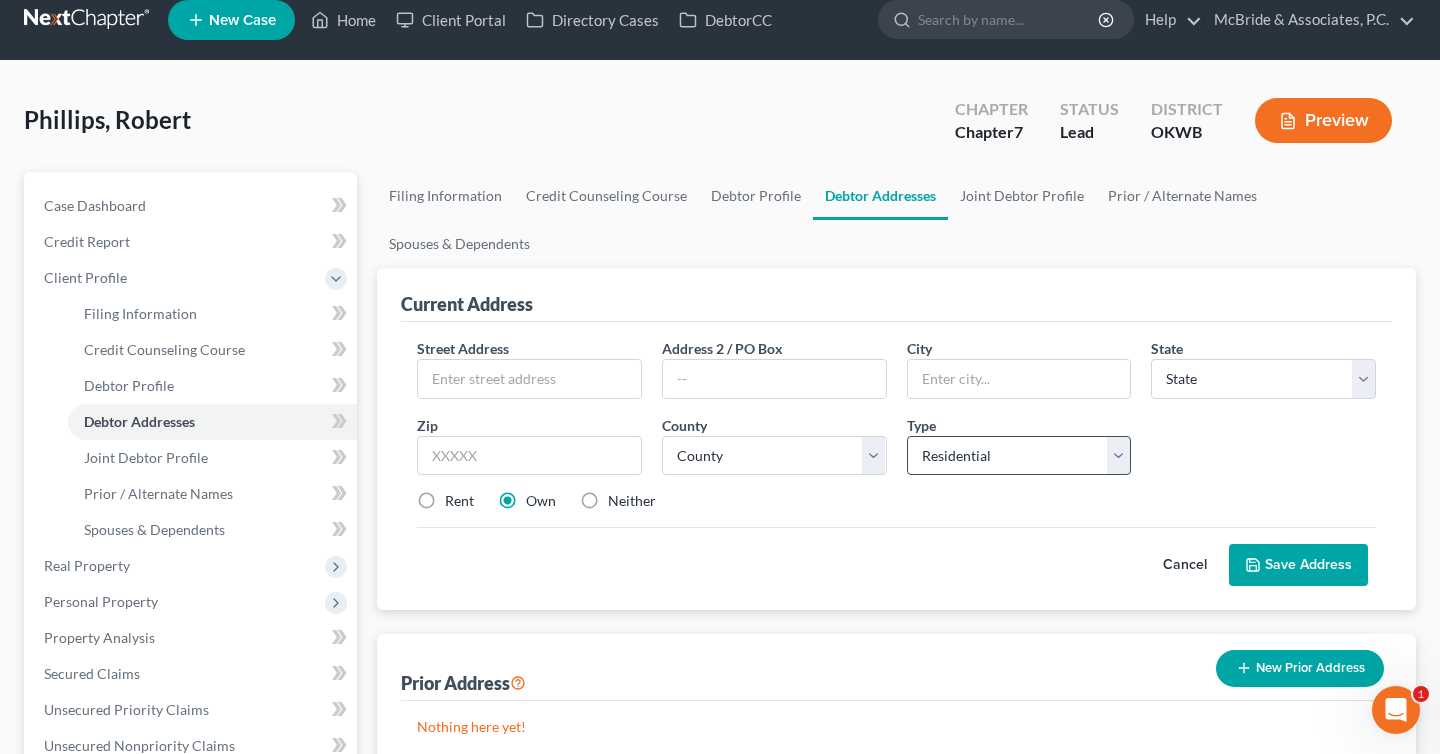 scroll, scrollTop: 0, scrollLeft: 0, axis: both 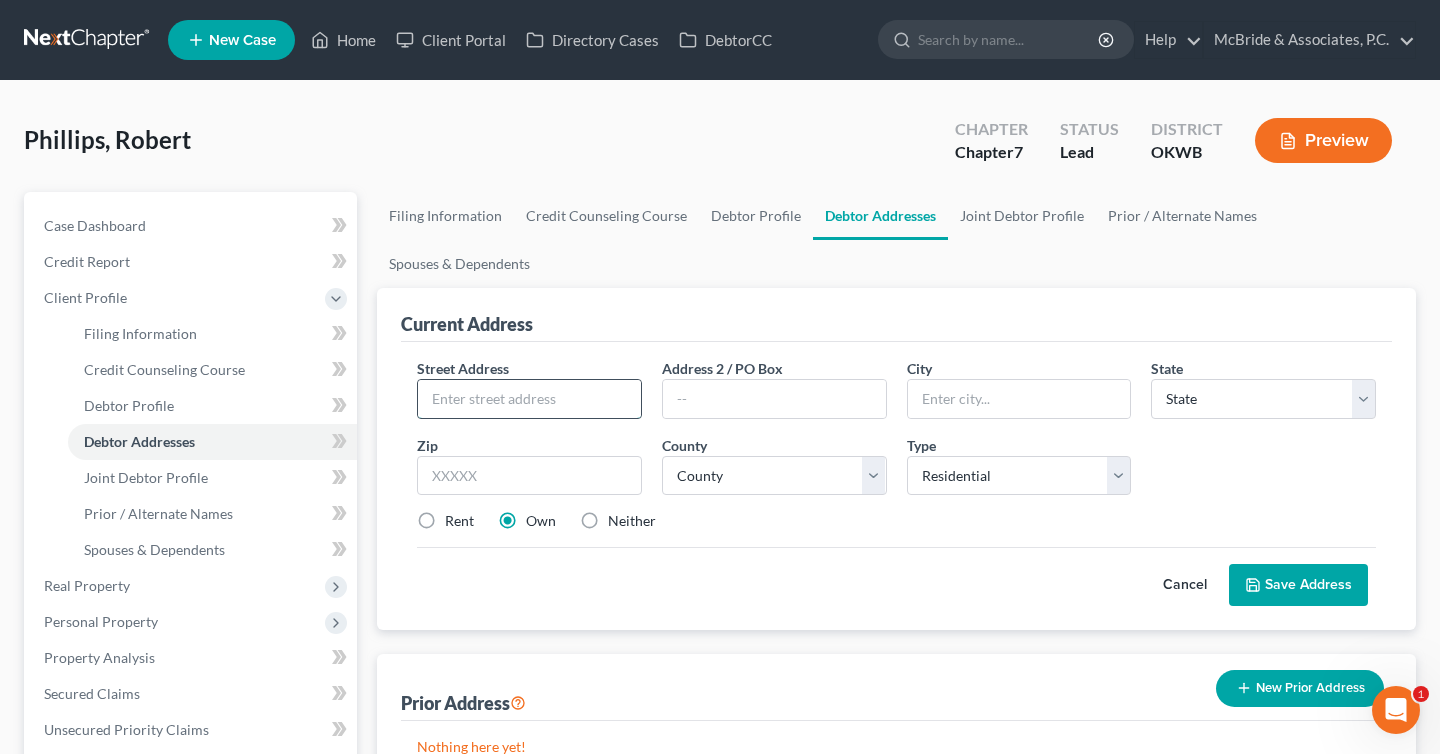 click at bounding box center [529, 399] 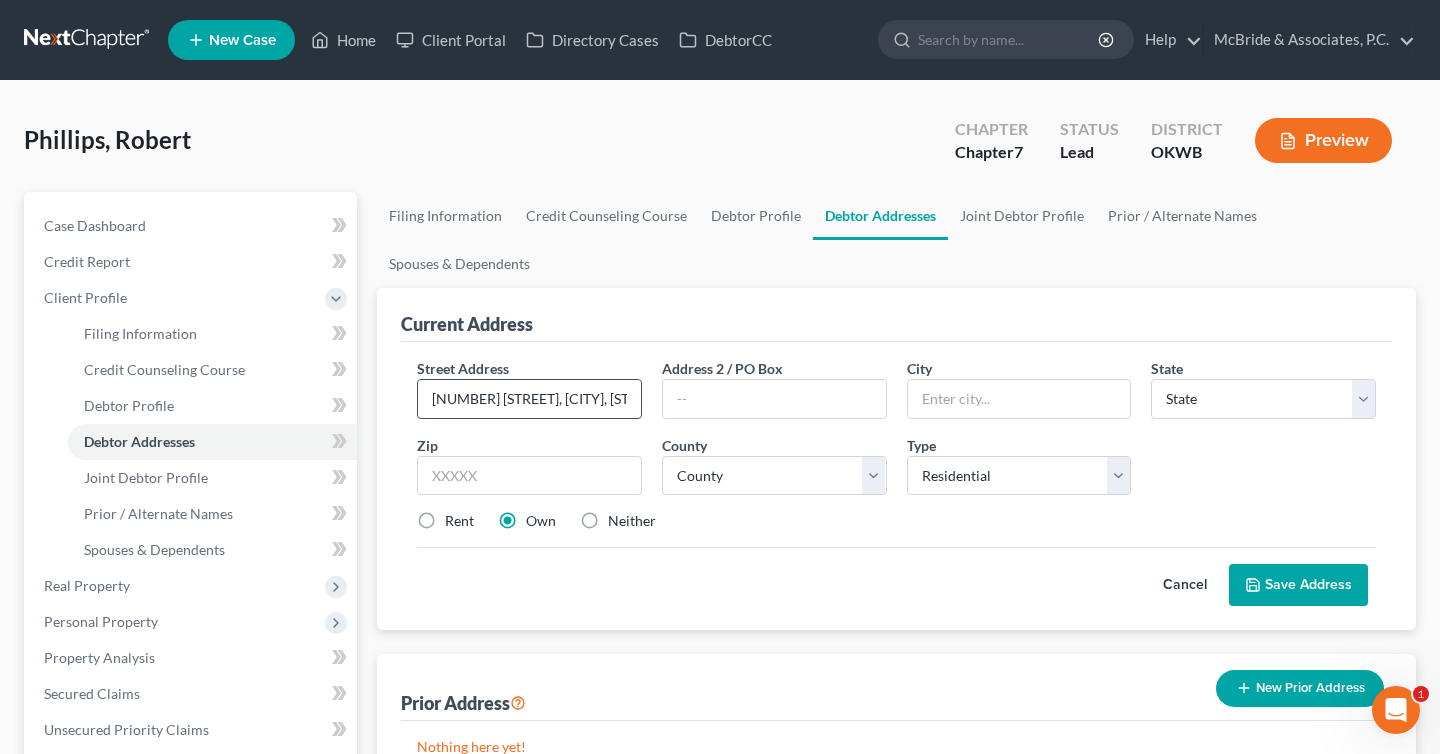 type on "[NUMBER] [STREET], [CITY], [STATE] [POSTAL_CODE]" 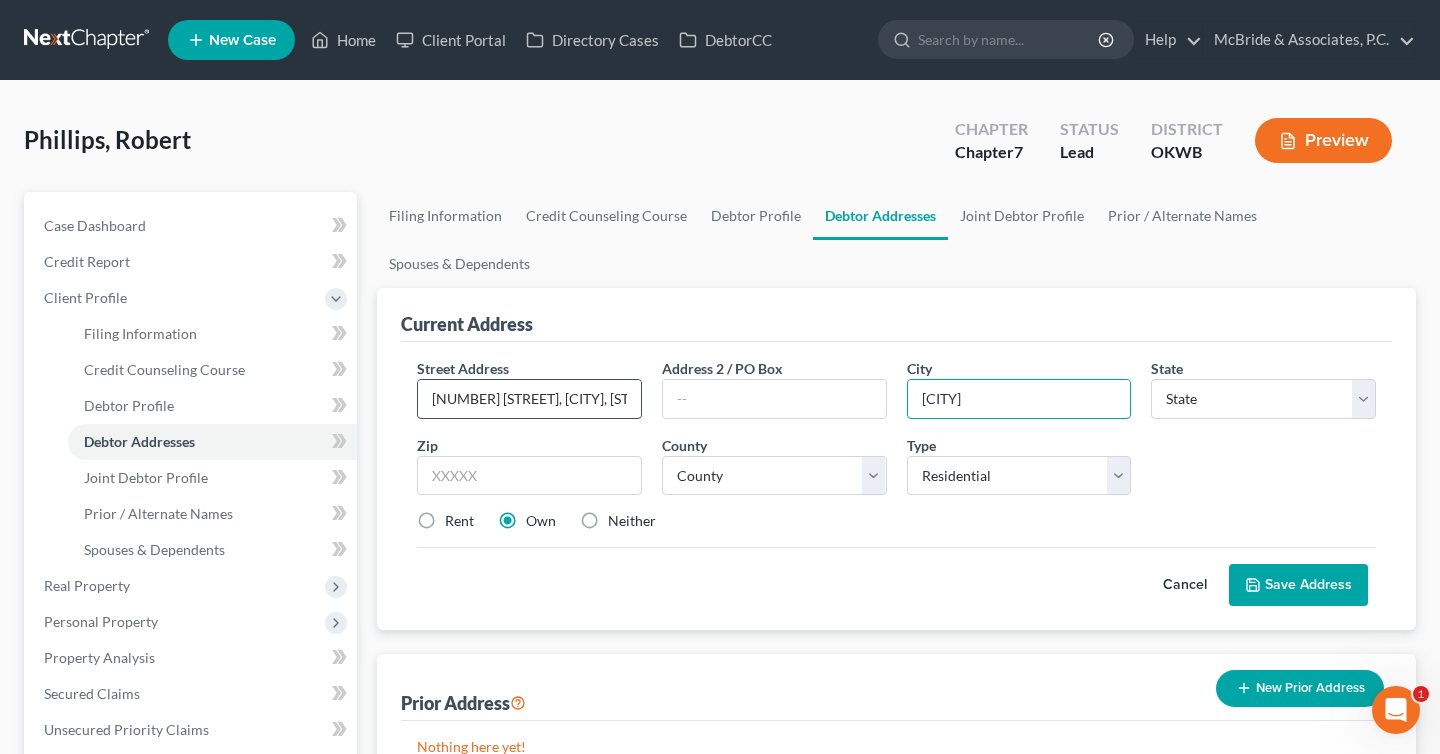 type on "[CITY]" 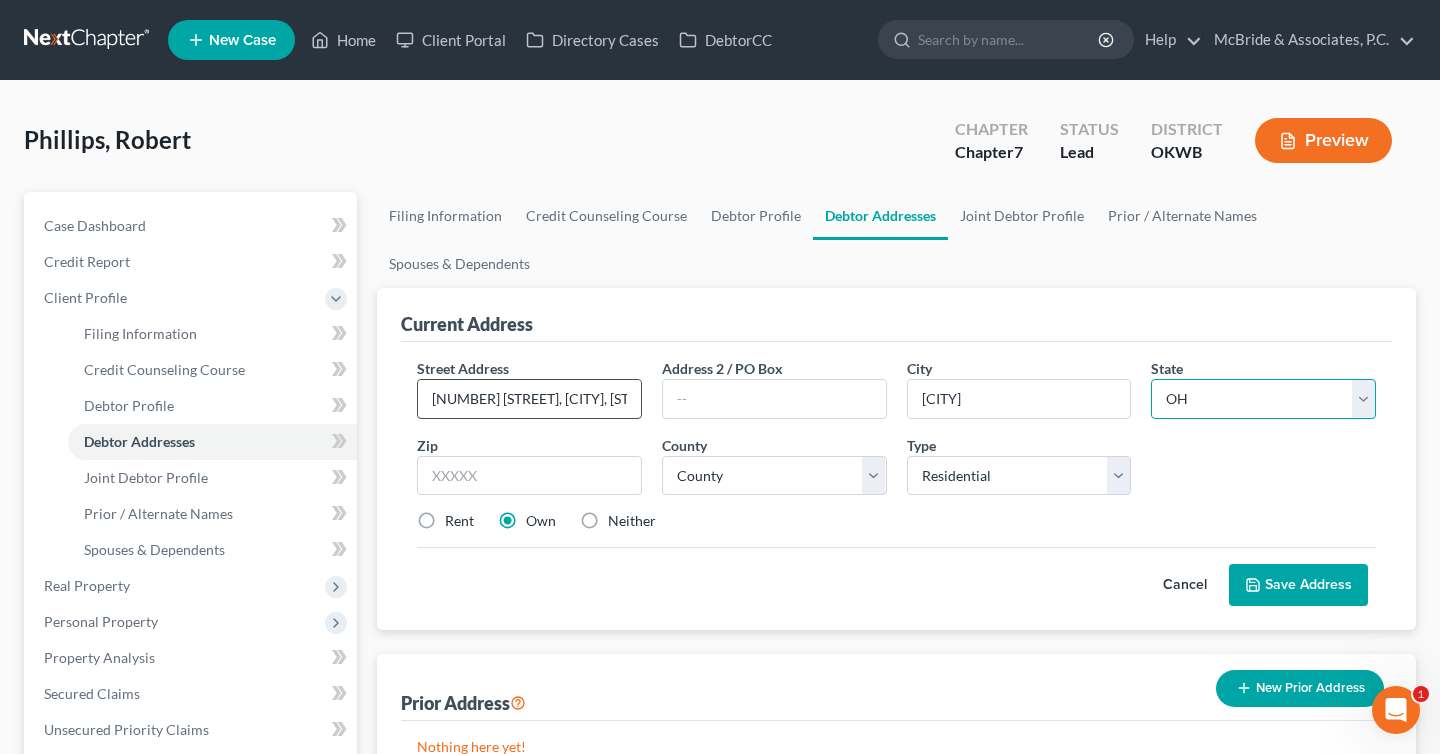 select on "37" 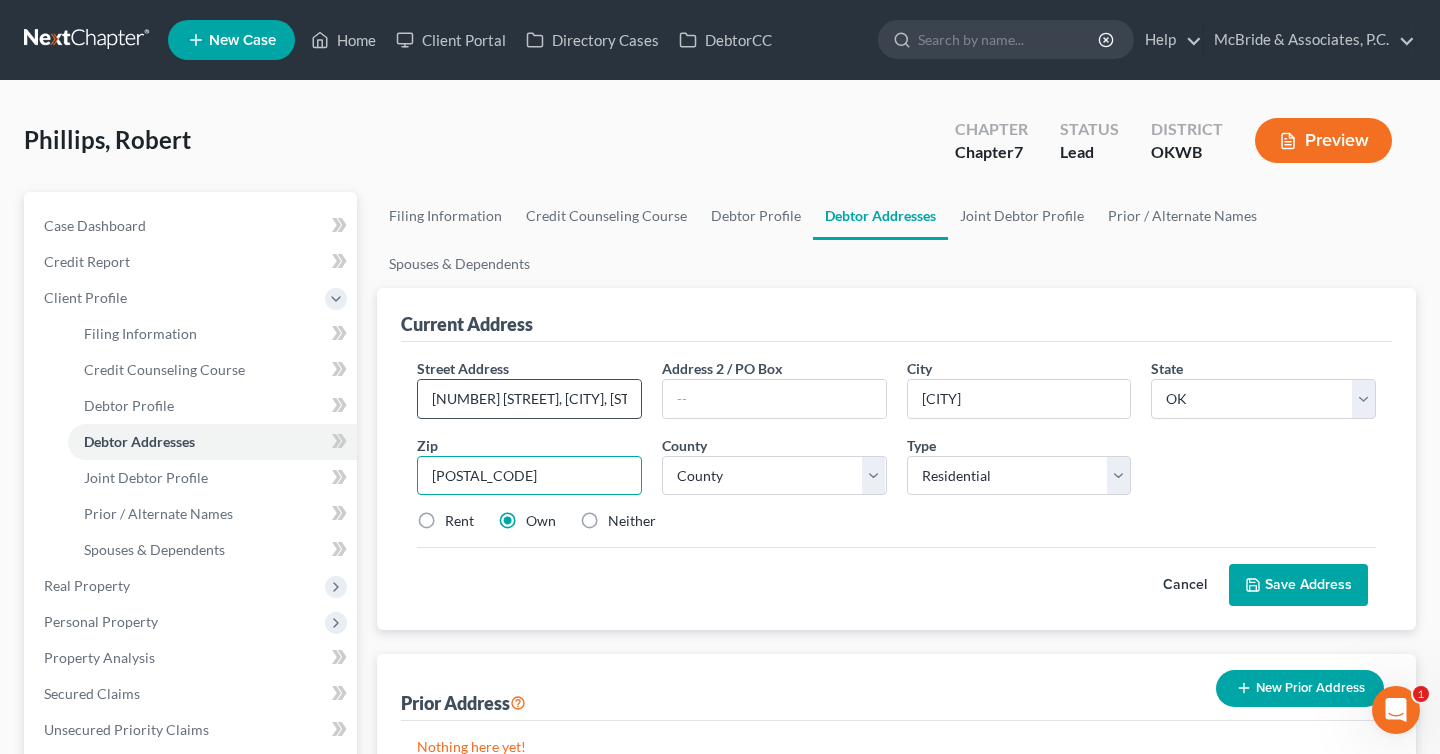 type on "[POSTAL_CODE]" 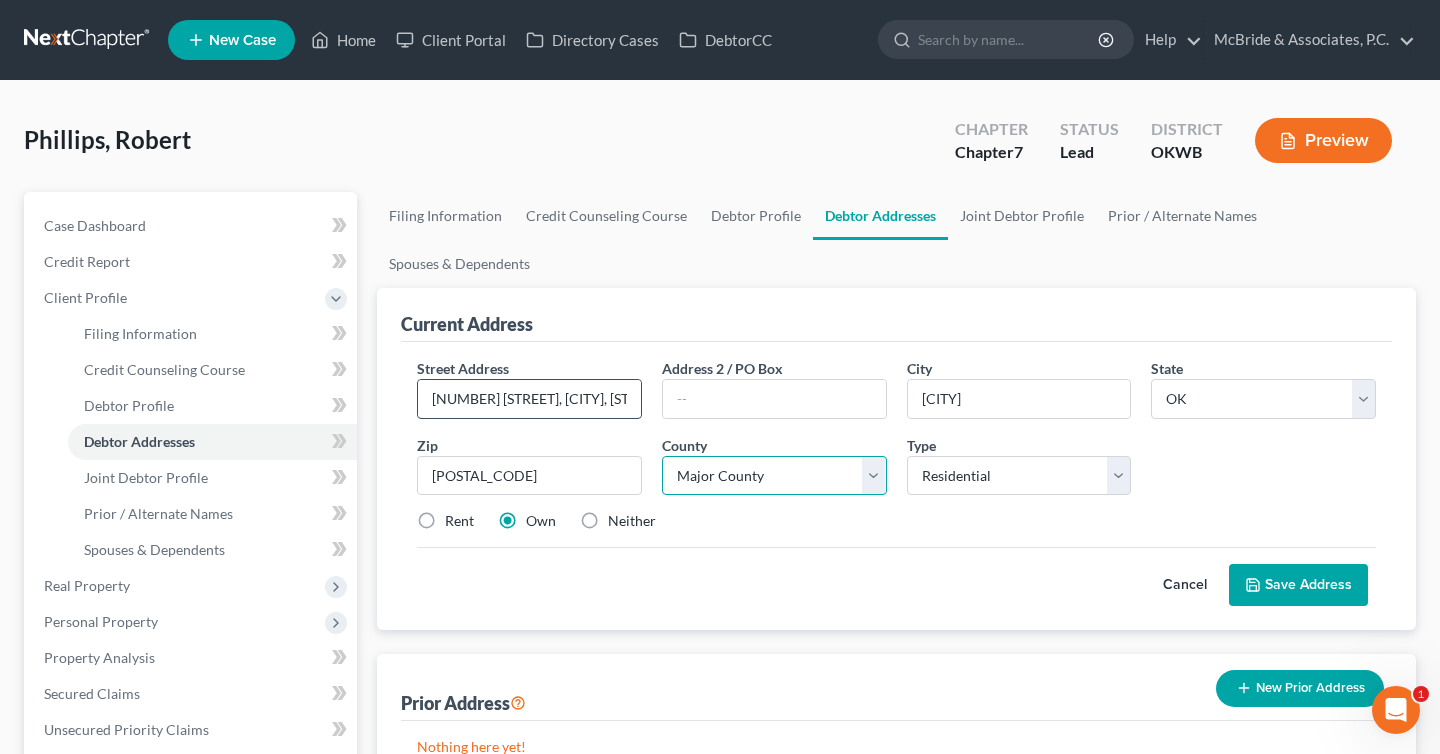 select on "46" 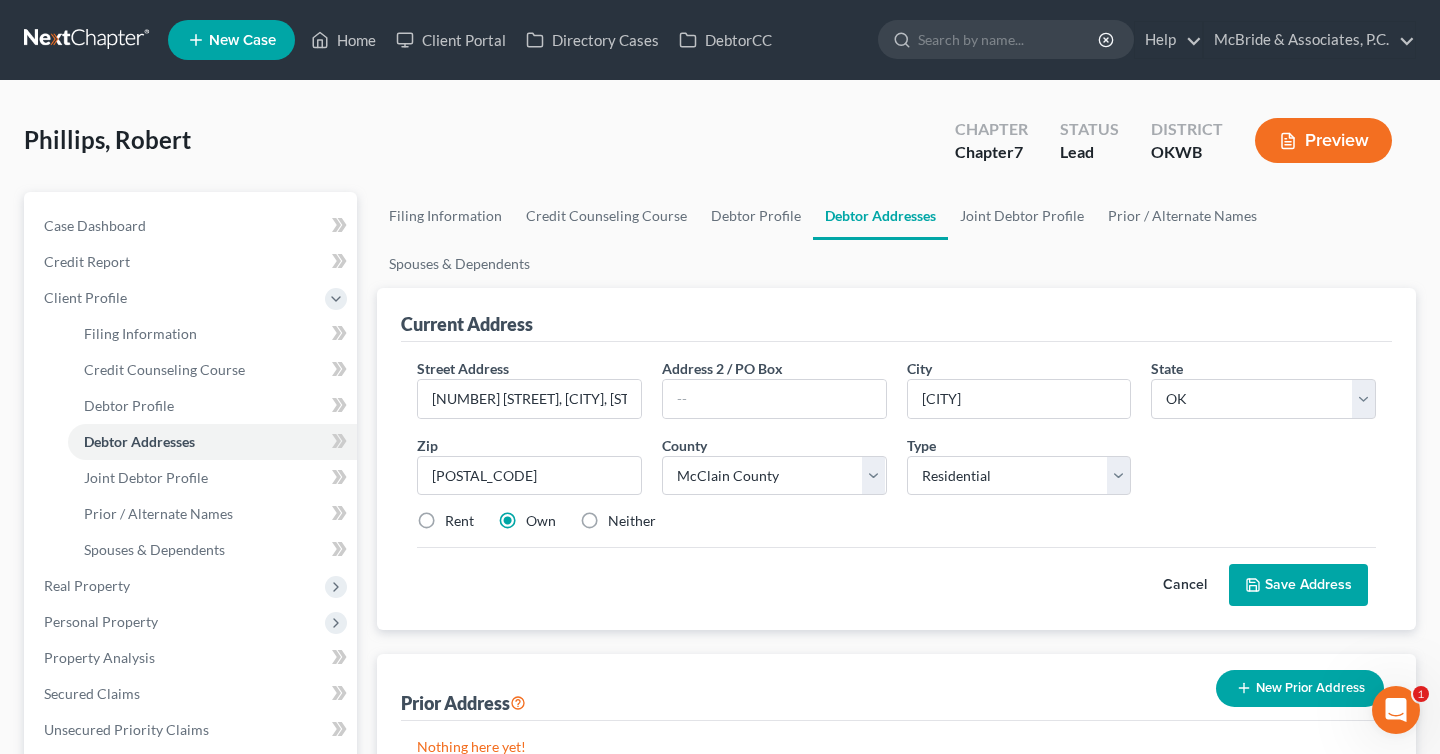 click on "Rent" at bounding box center [459, 521] 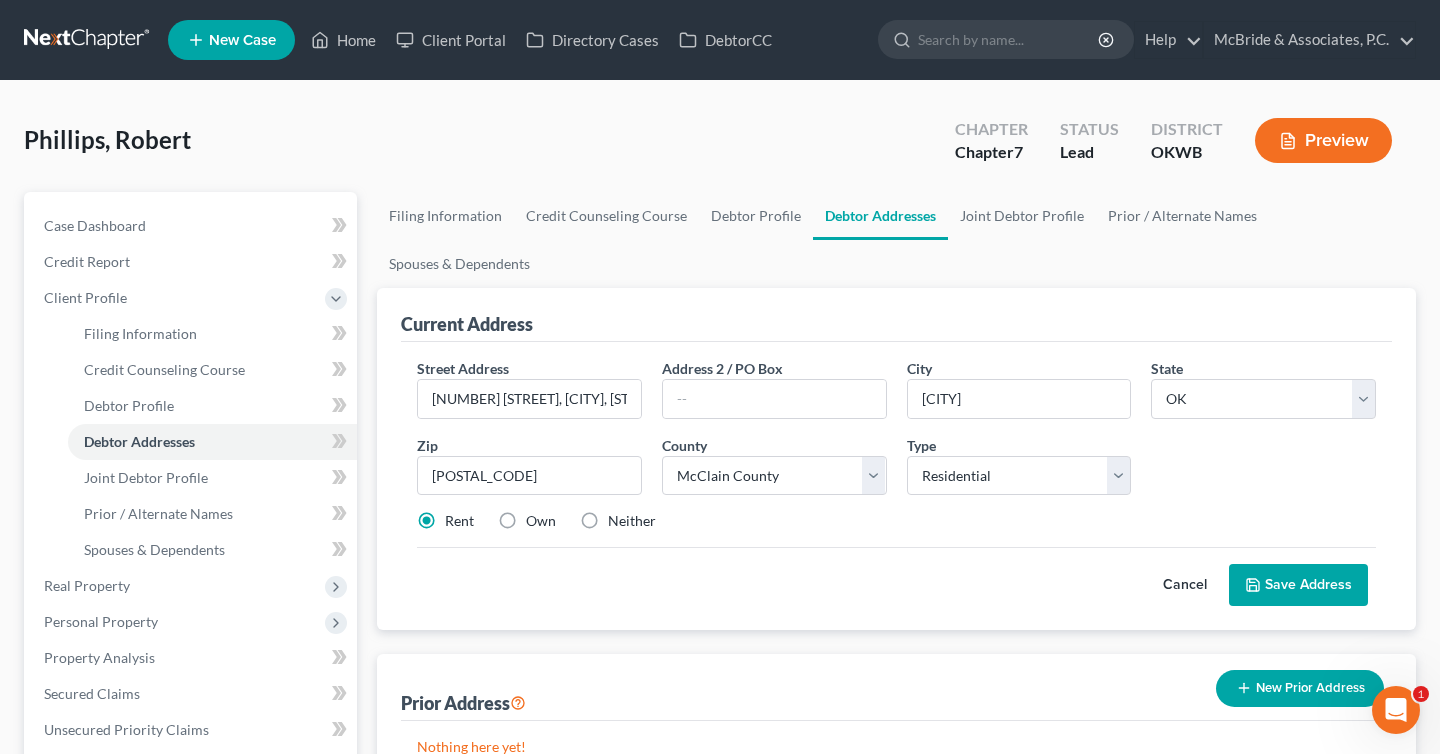 click on "Save Address" at bounding box center [1298, 585] 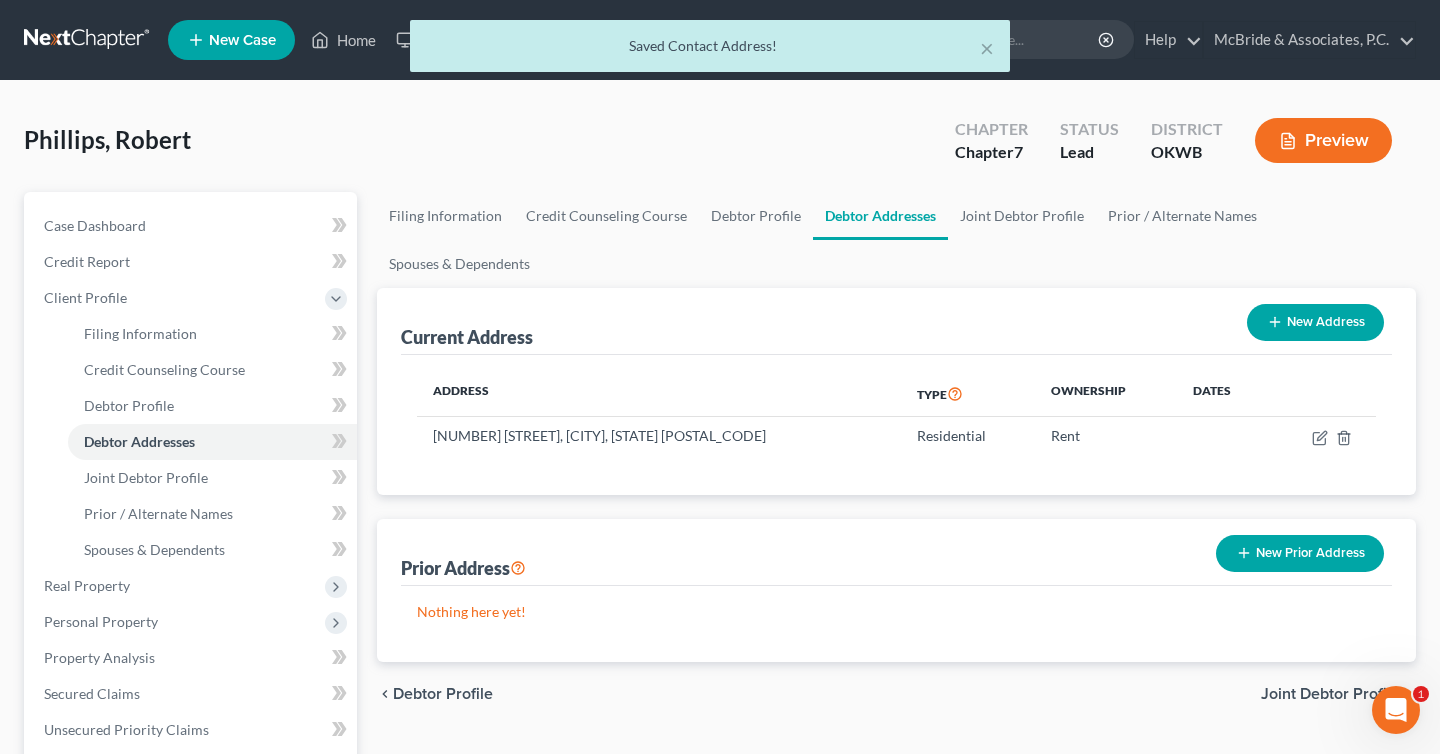 click on "New Prior Address" at bounding box center (1300, 553) 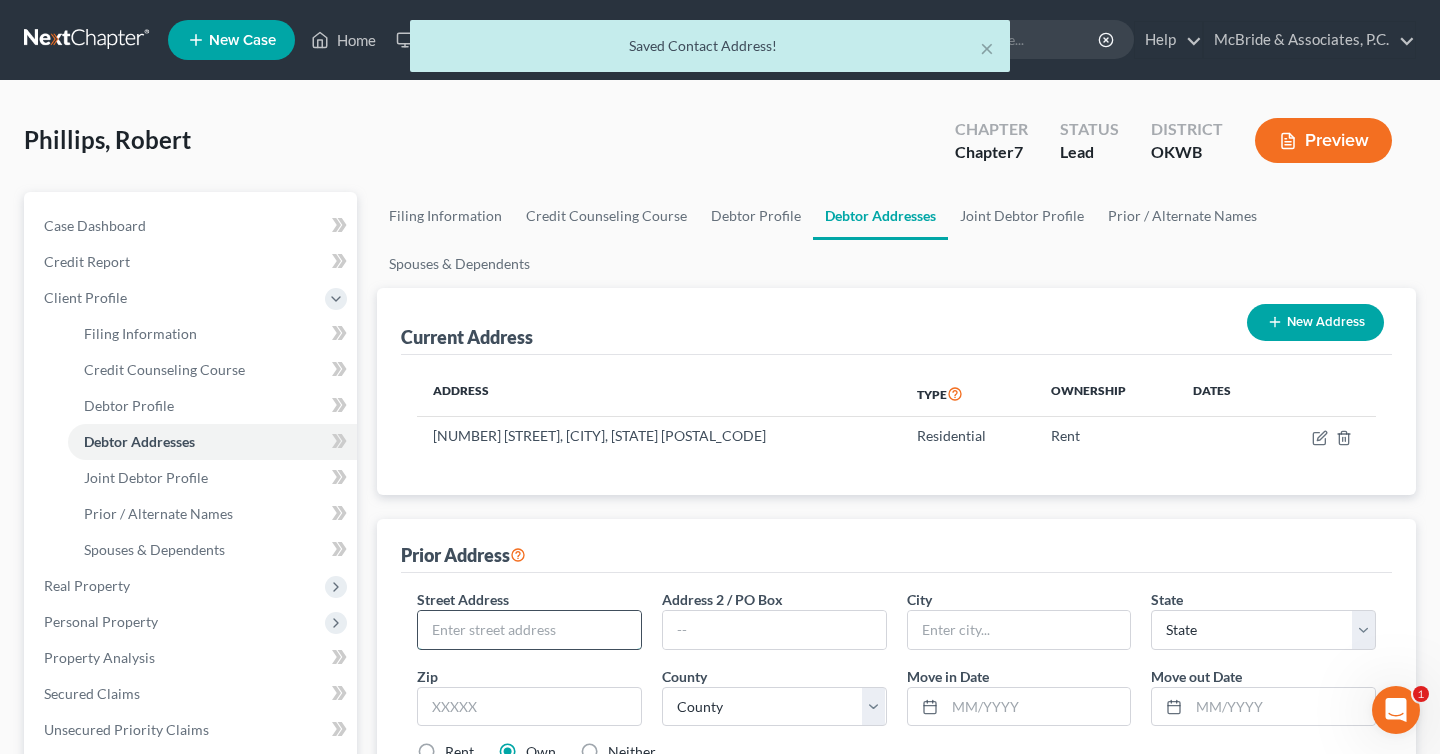 click at bounding box center [529, 630] 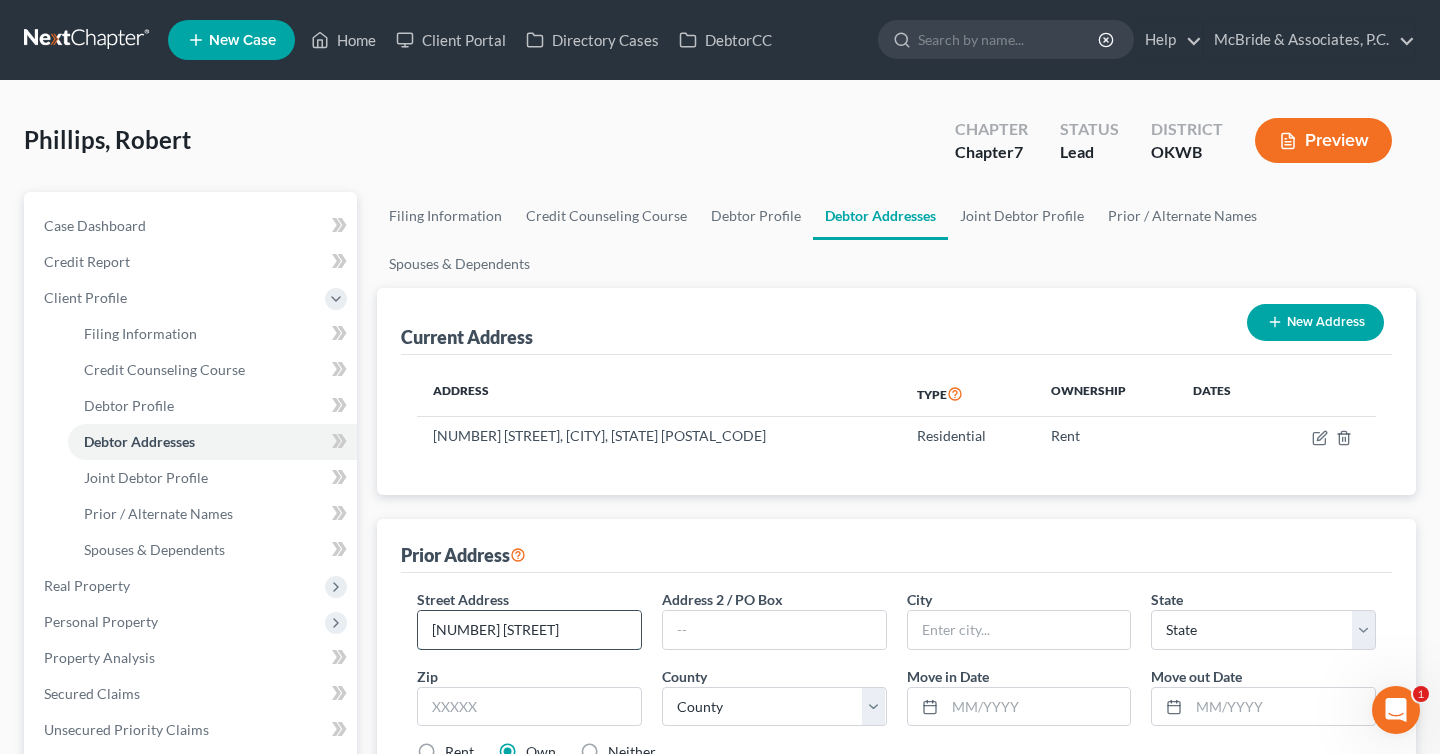 type on "[NUMBER] [STREET]" 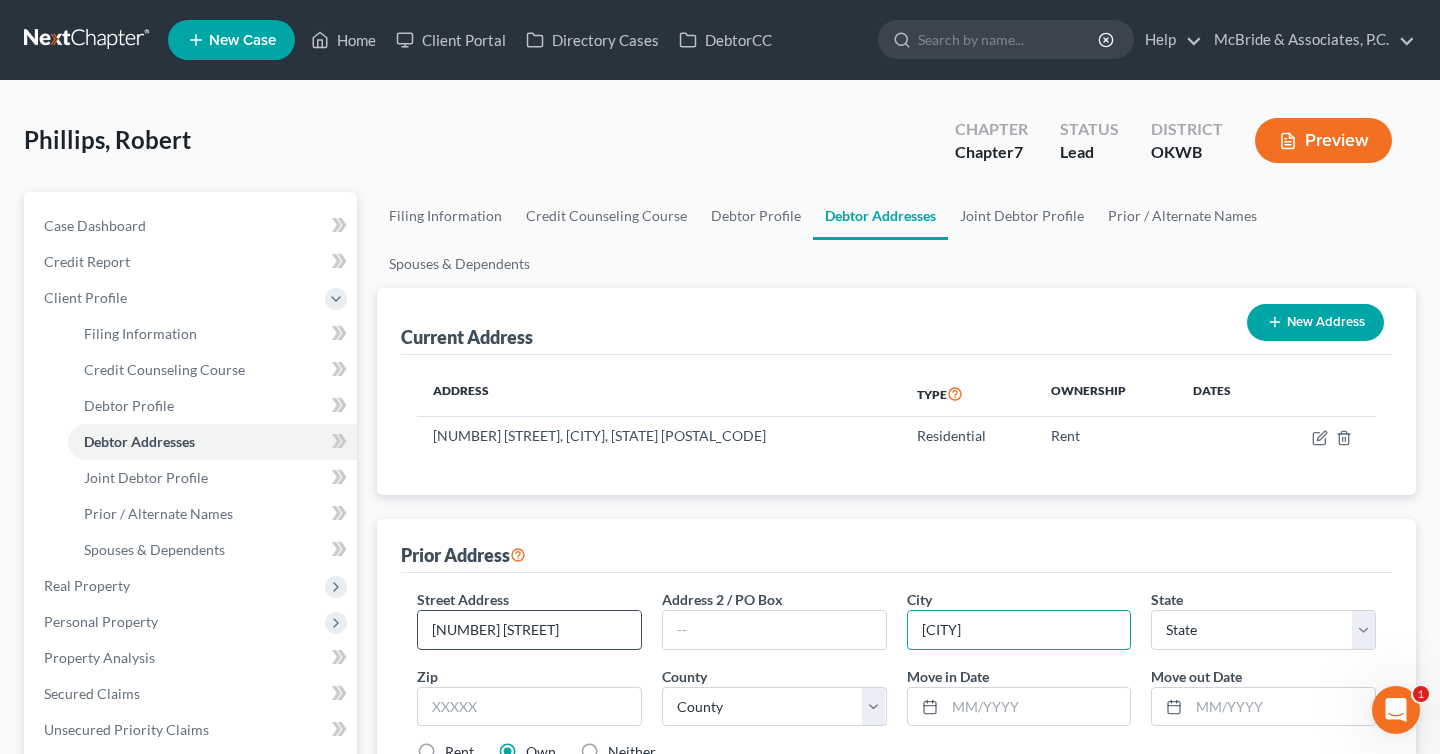 type on "[CITY]" 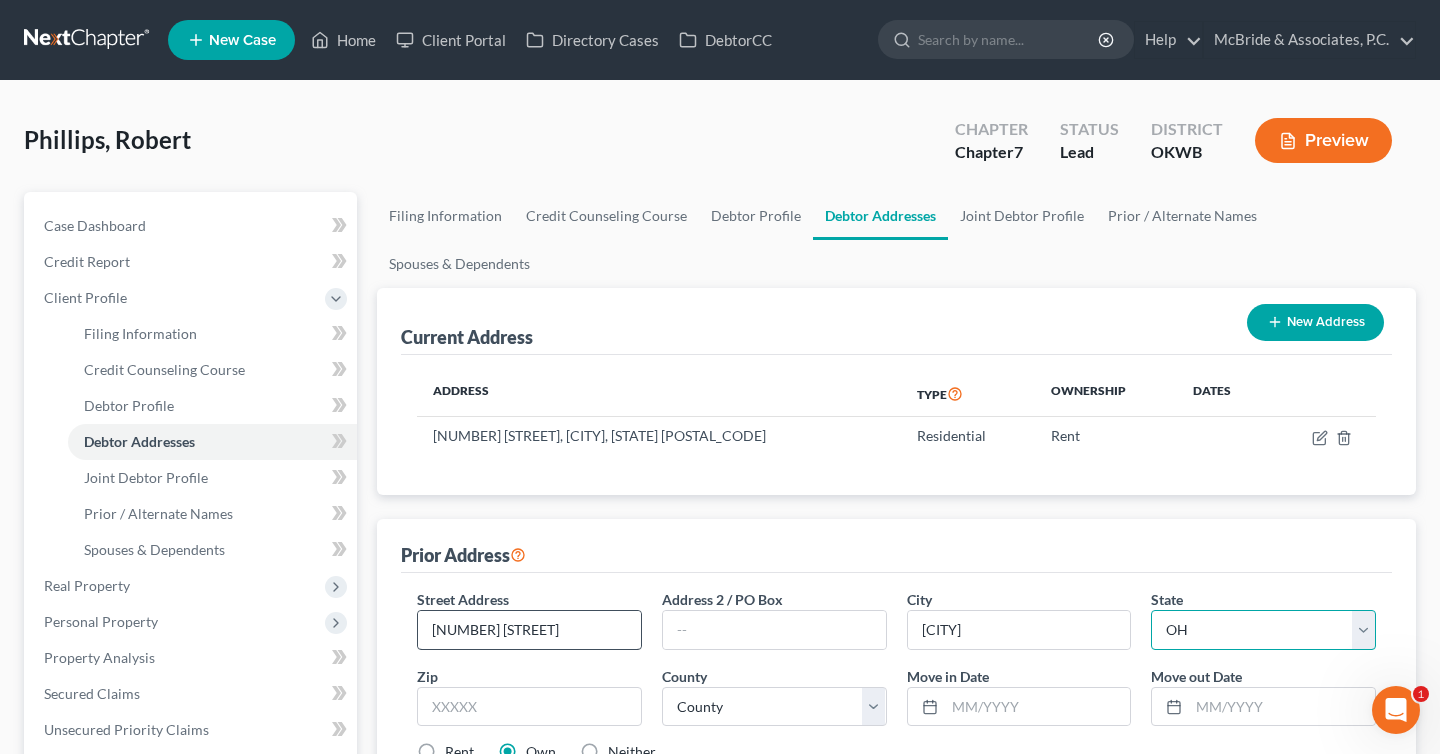 select on "37" 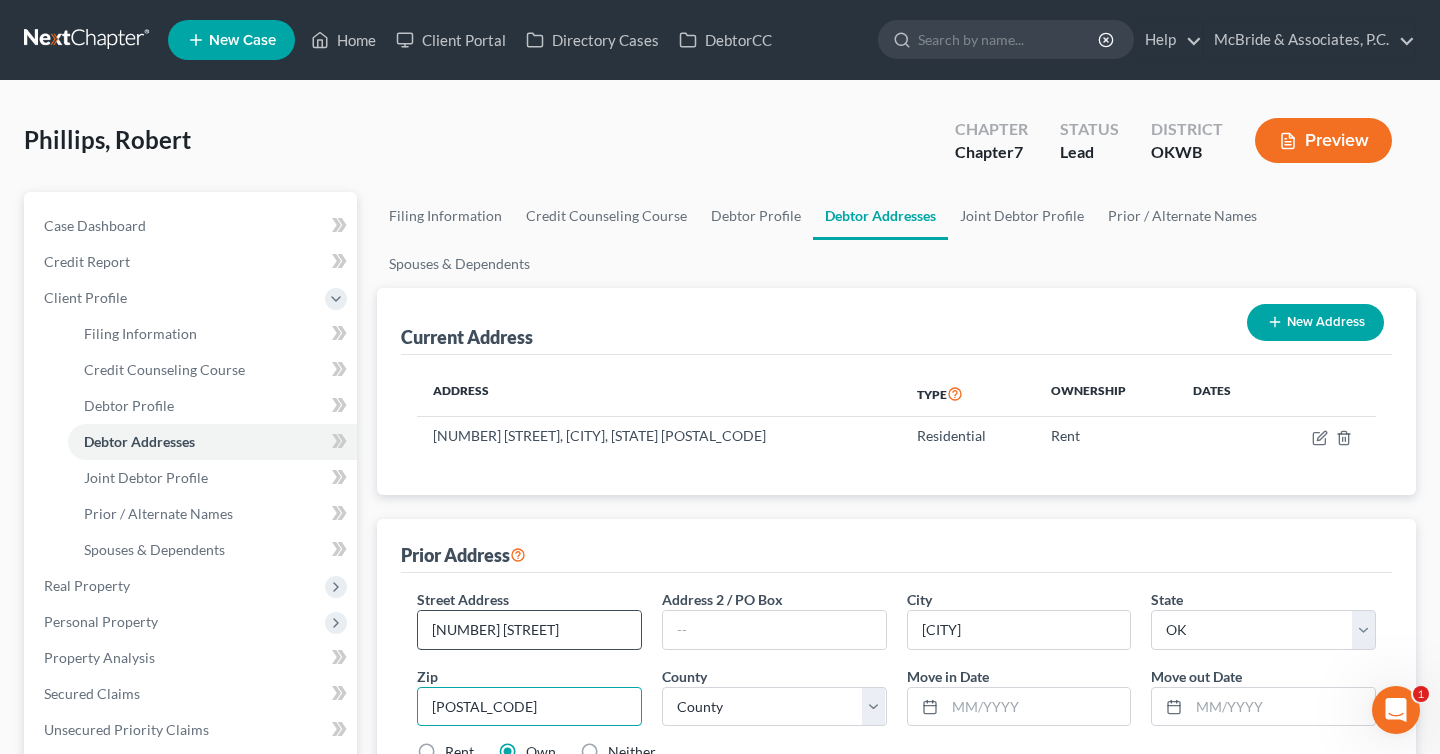 type on "[POSTAL_CODE]" 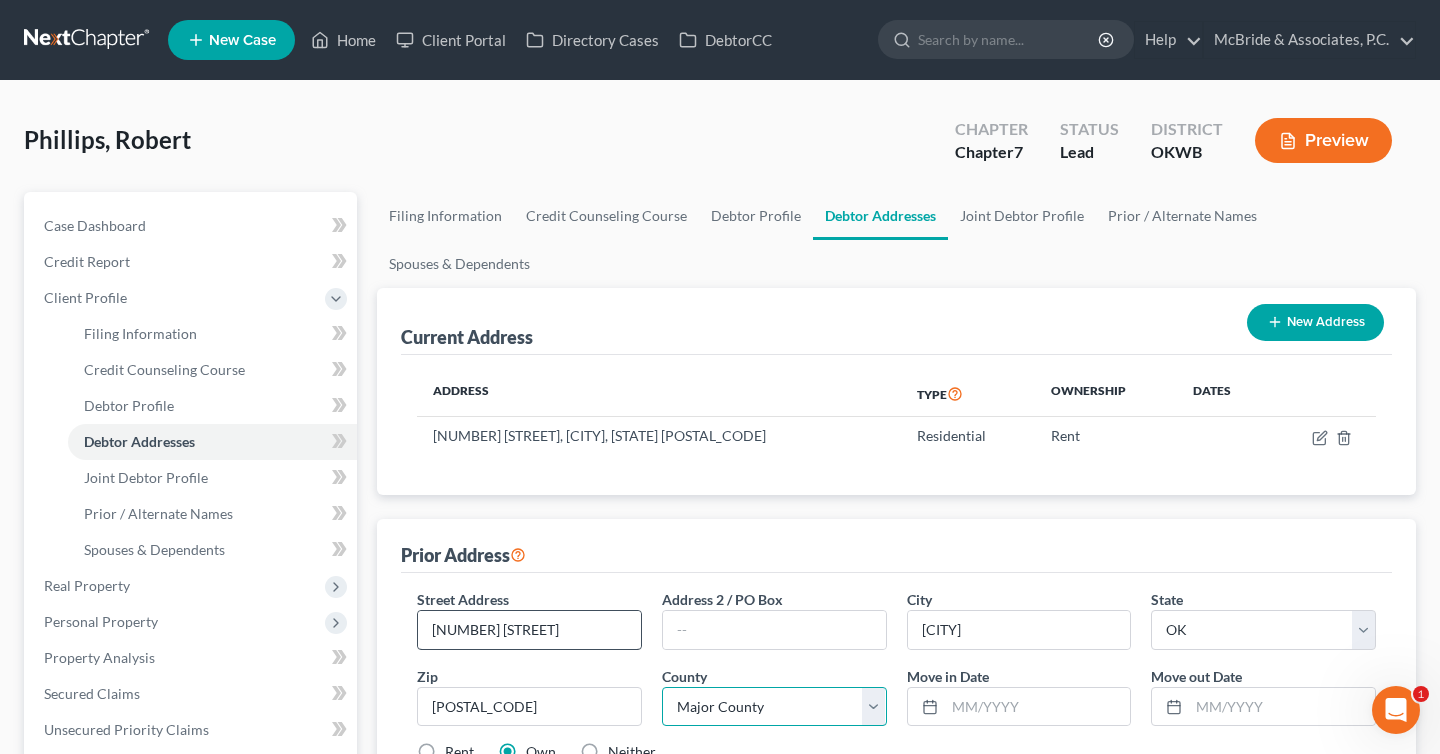 select on "46" 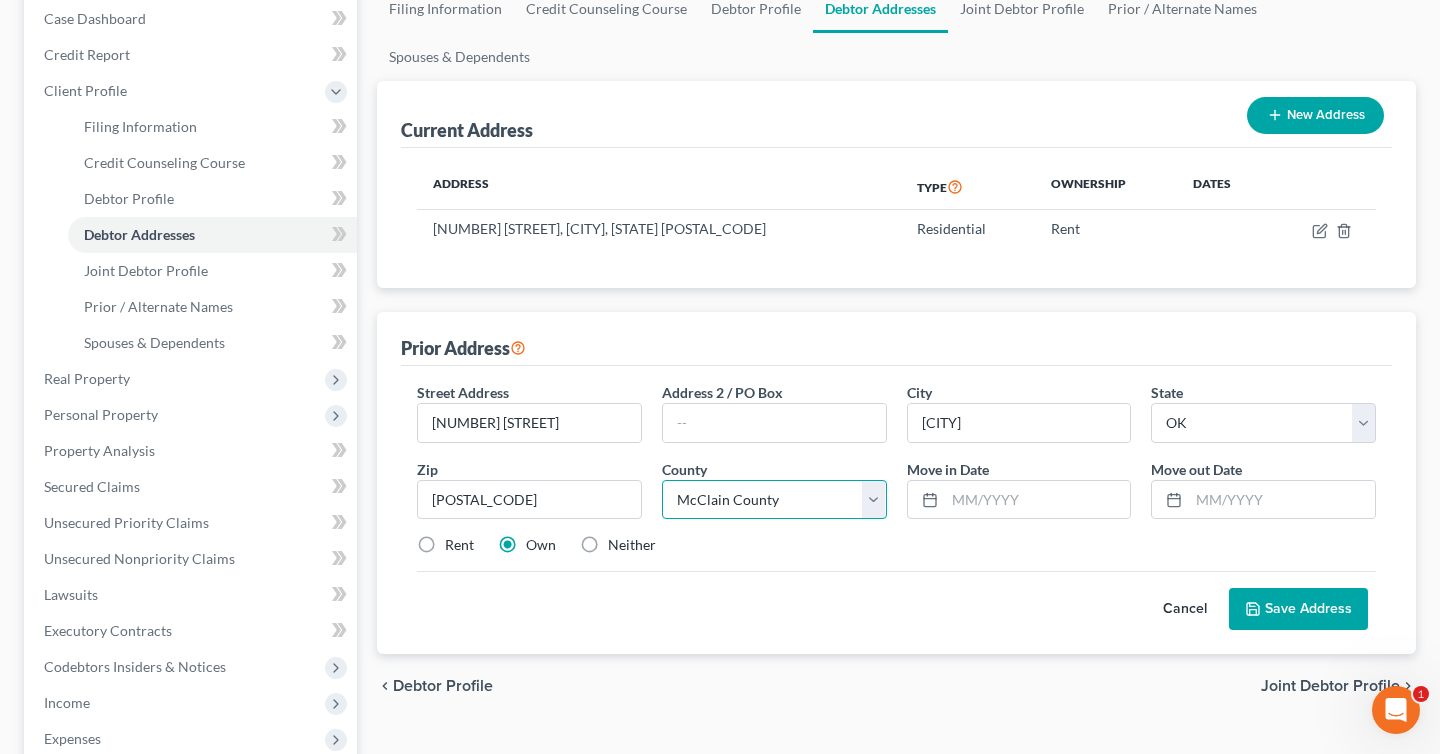 scroll, scrollTop: 279, scrollLeft: 0, axis: vertical 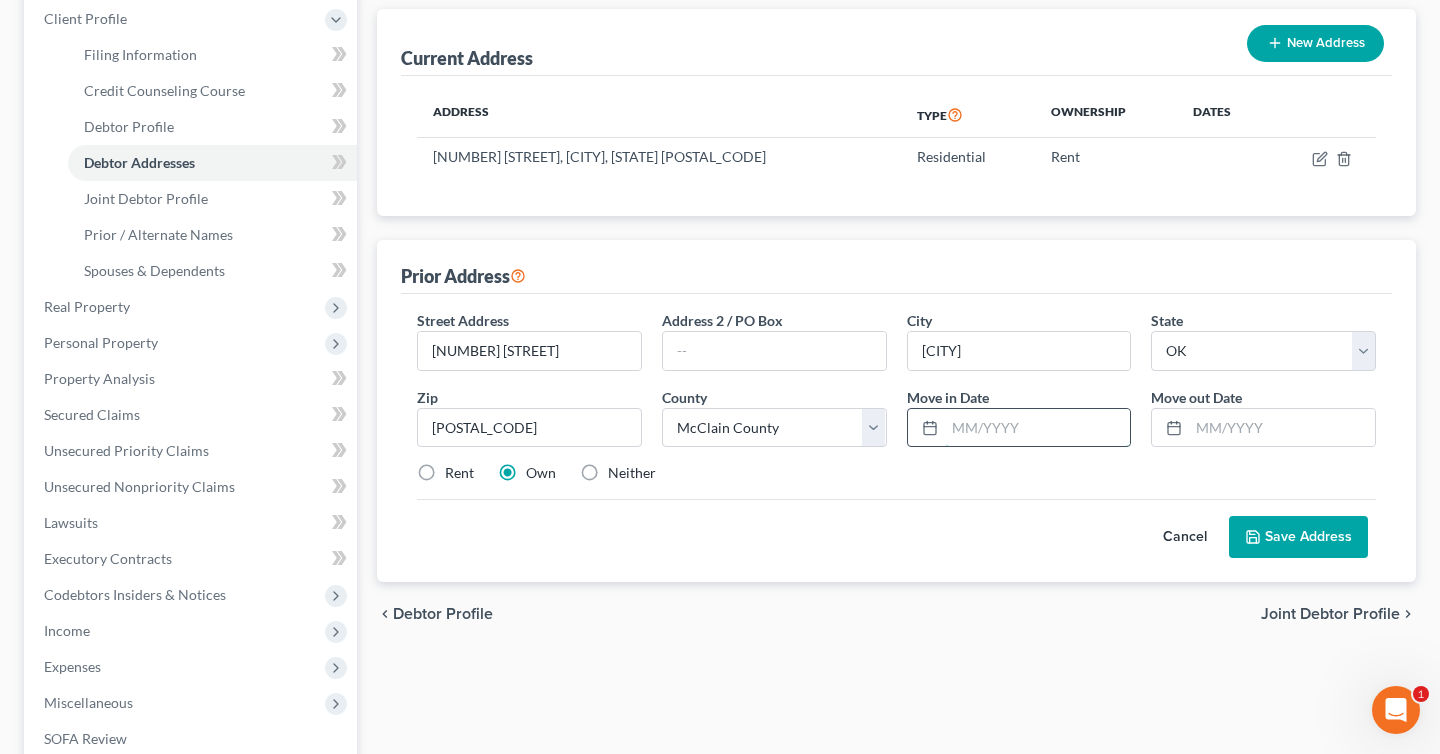 click at bounding box center (1038, 428) 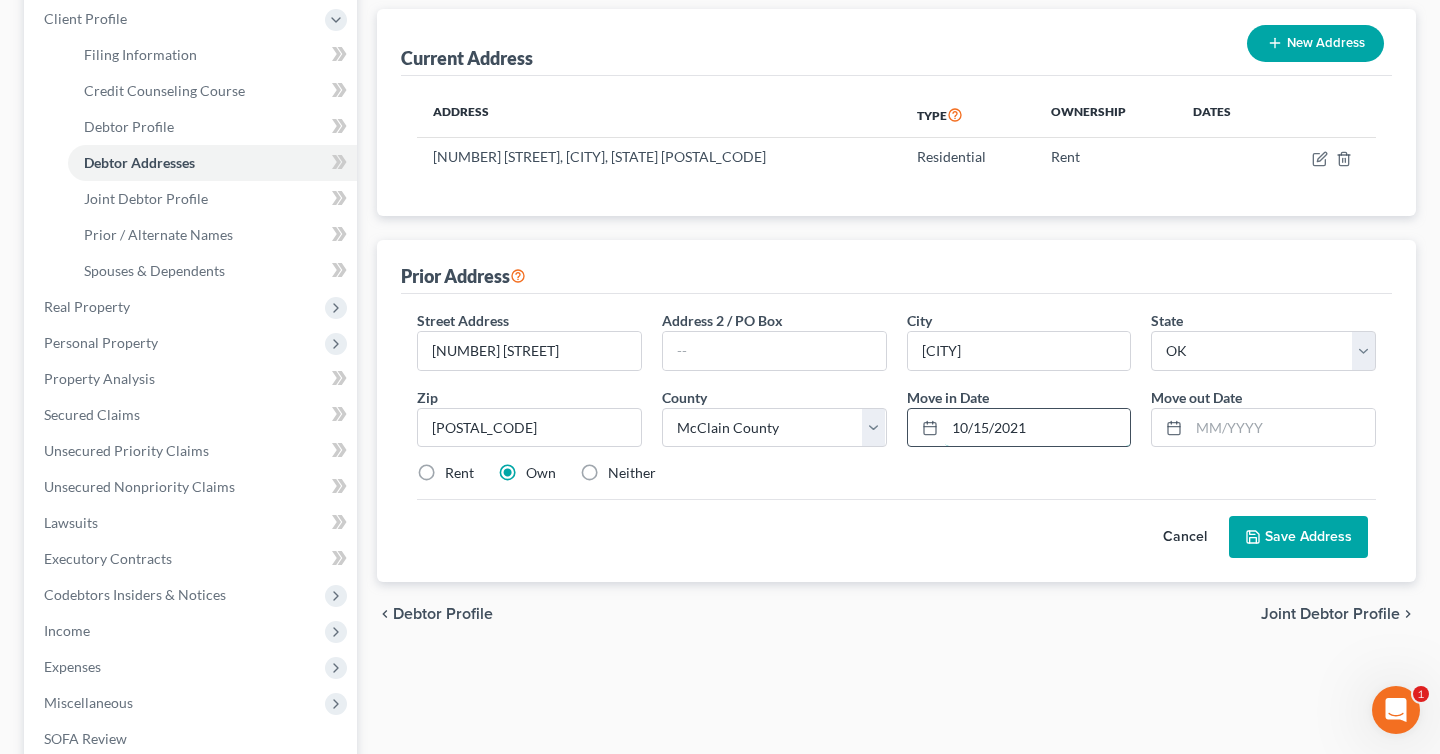 type on "10/15/2021" 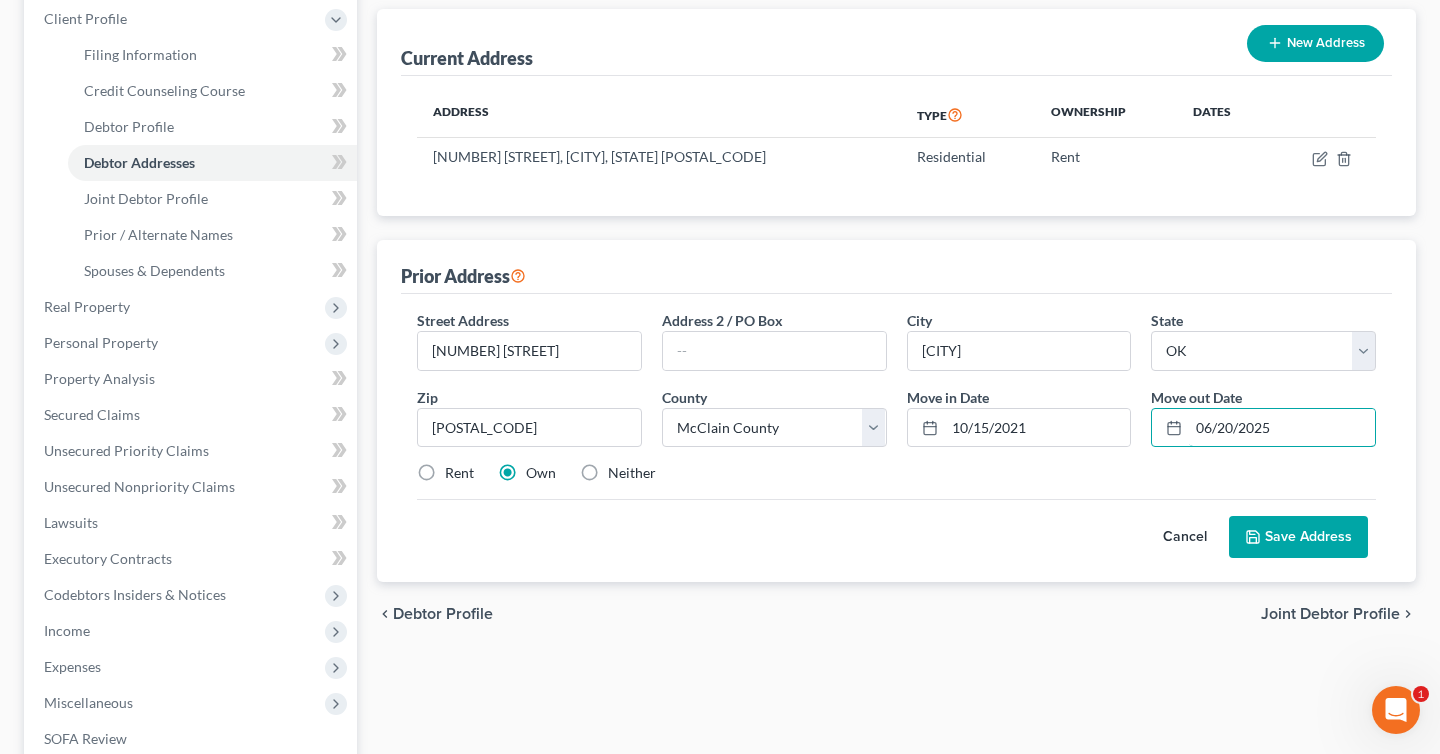 type on "06/20/2025" 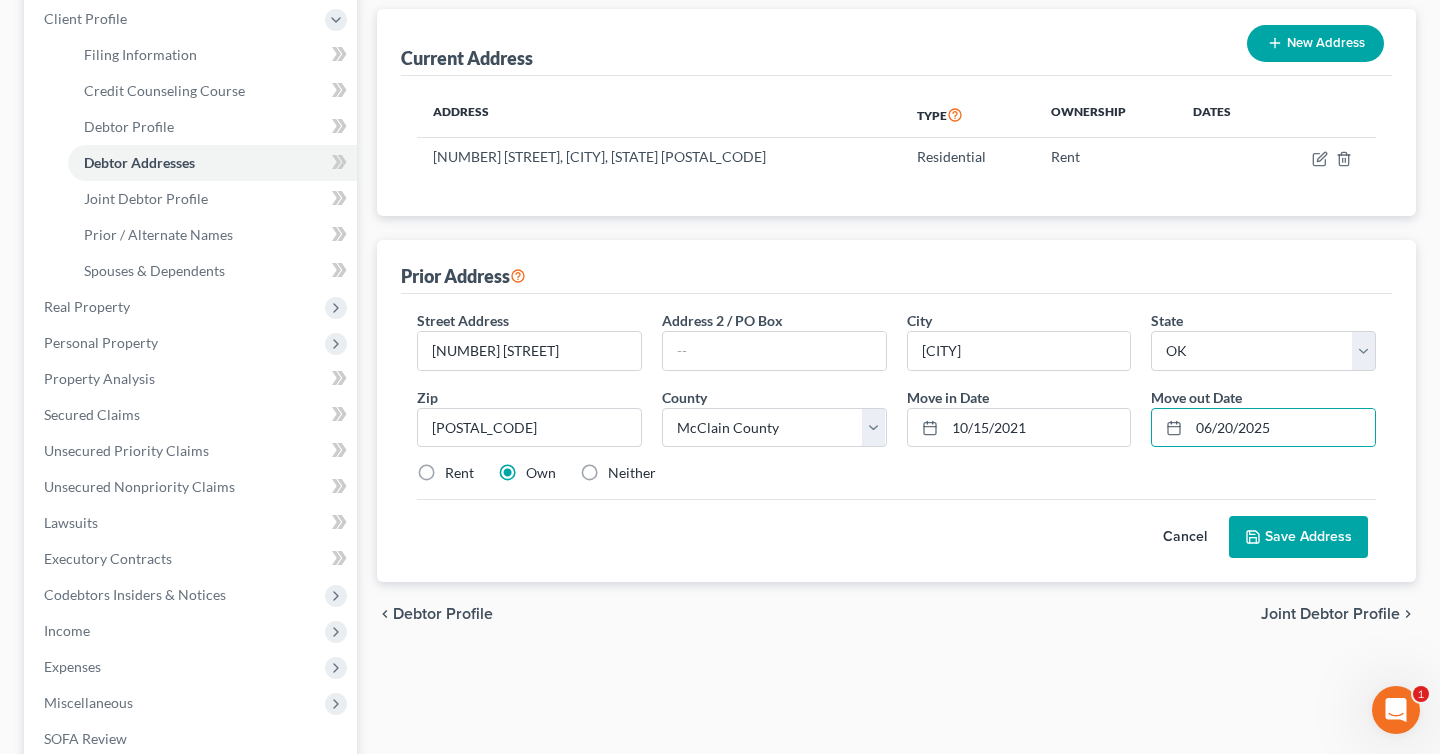 click on "Rent" at bounding box center [459, 473] 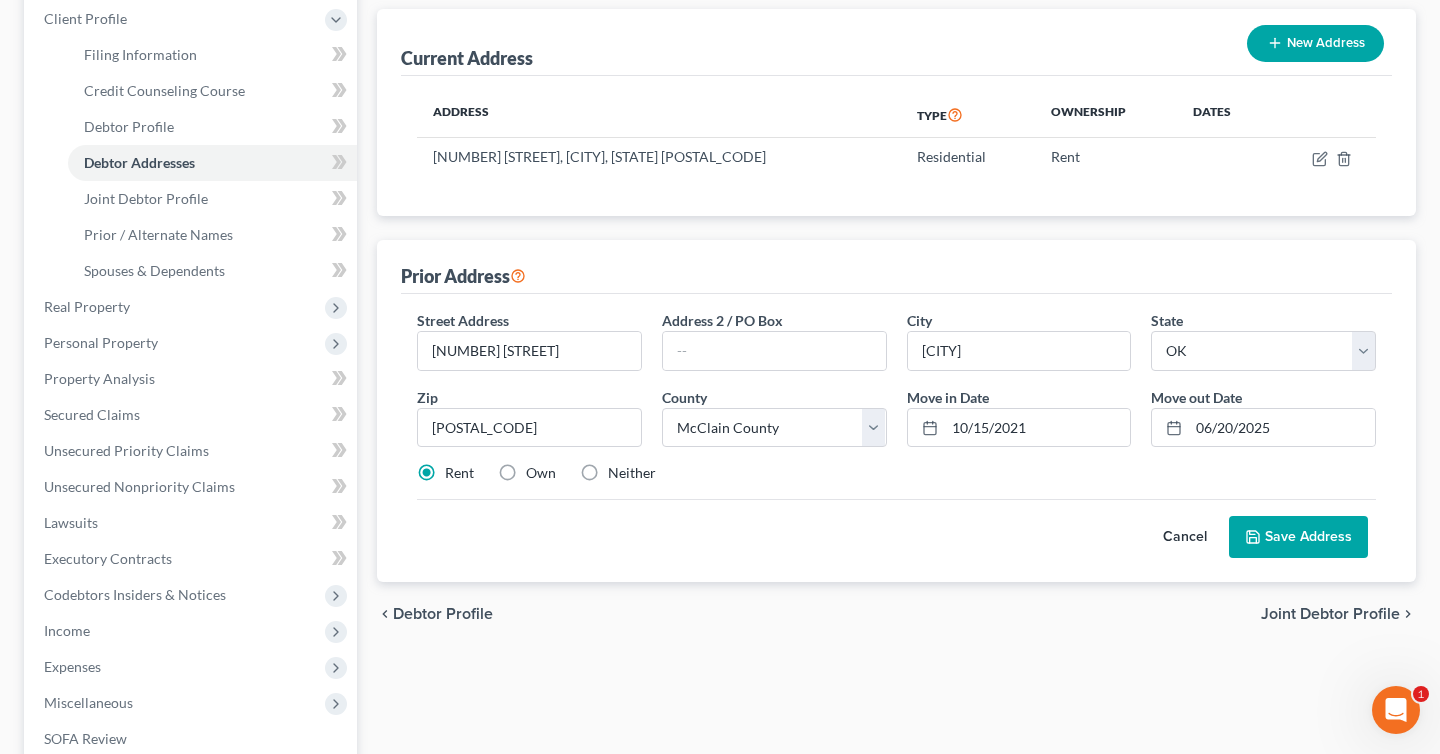 click on "Save Address" at bounding box center [1298, 537] 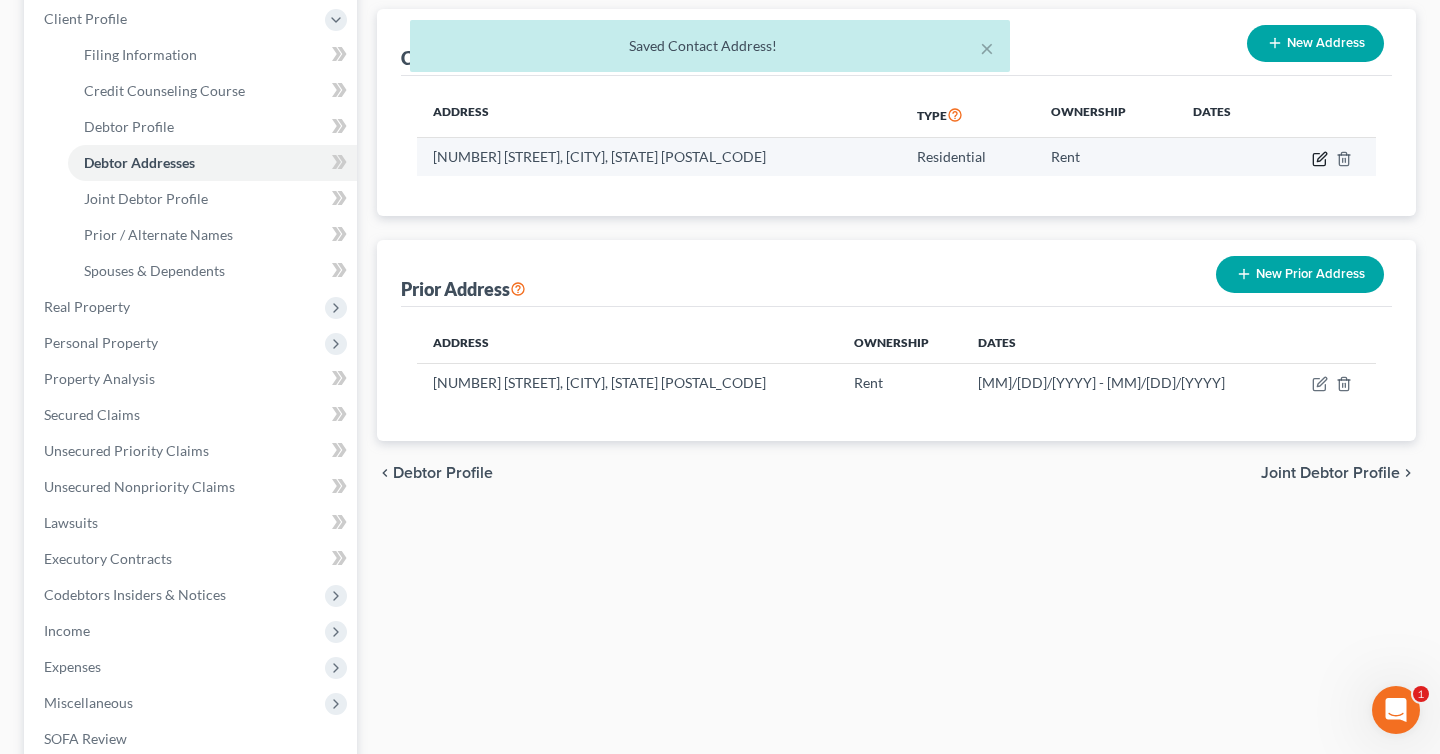 click 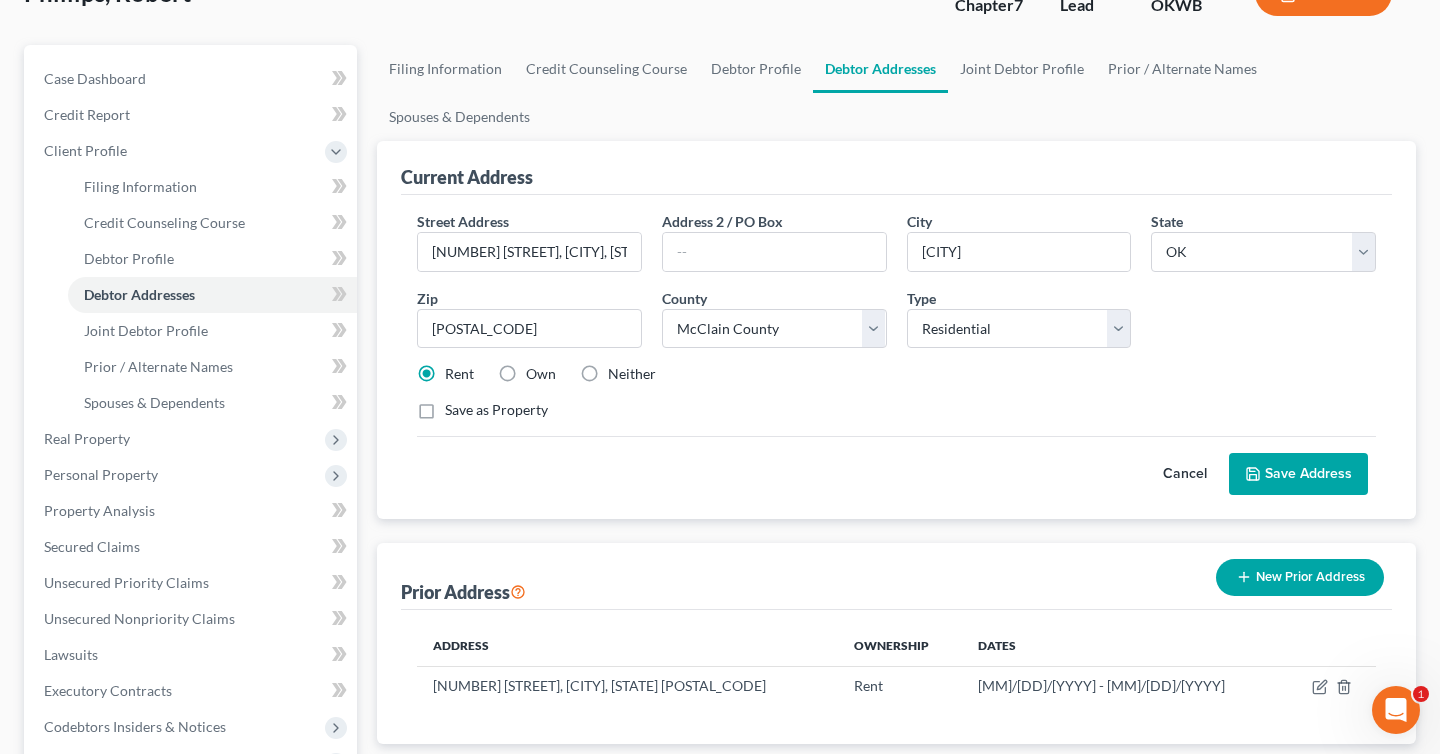 scroll, scrollTop: 340, scrollLeft: 0, axis: vertical 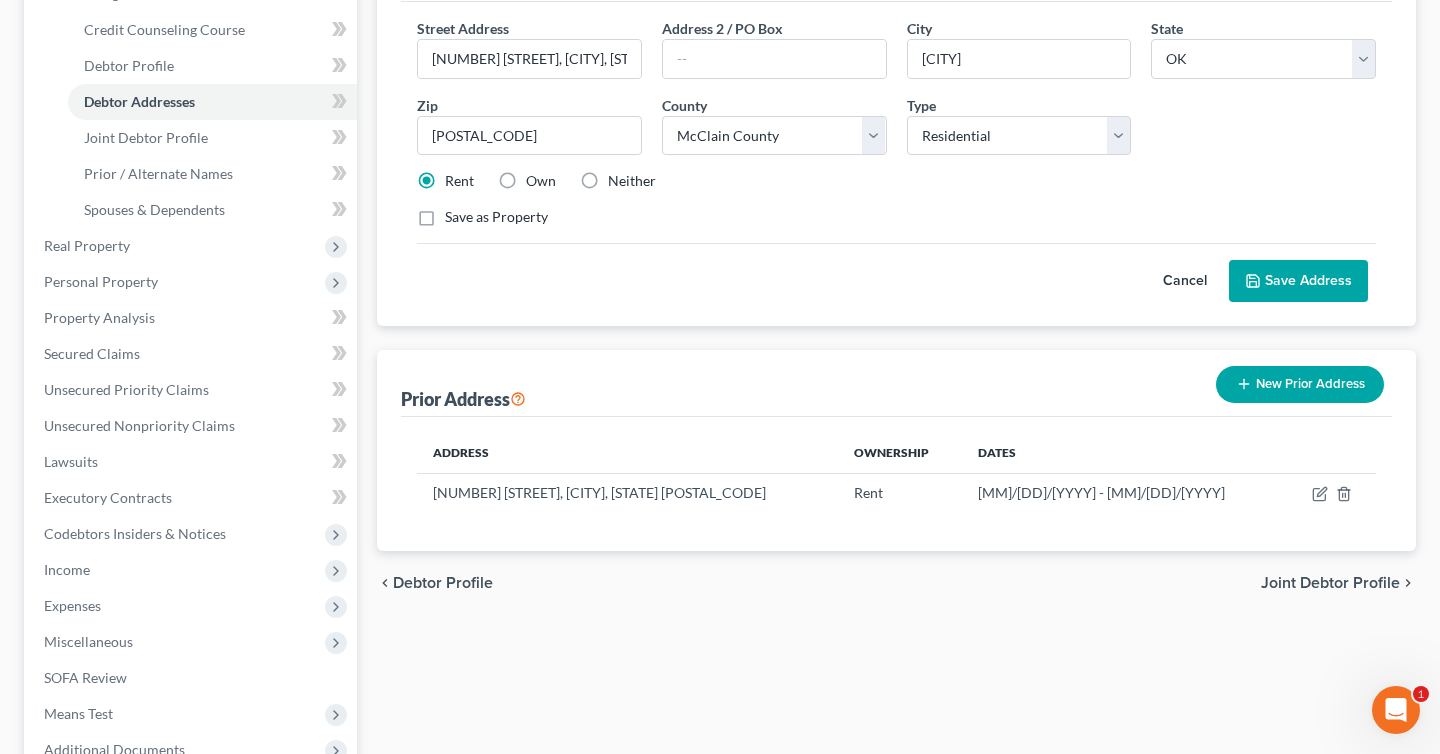 click on "Joint Debtor Profile" at bounding box center (1330, 583) 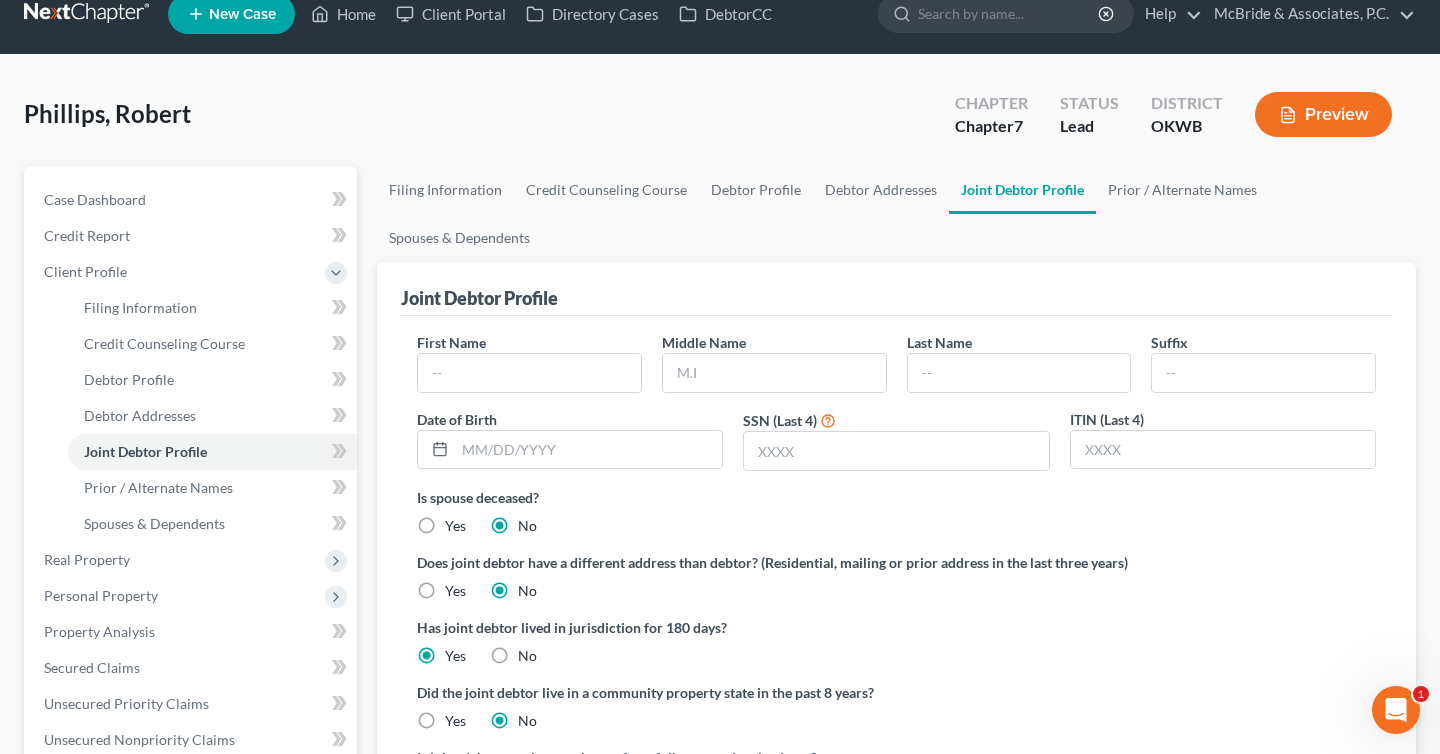 scroll, scrollTop: 0, scrollLeft: 0, axis: both 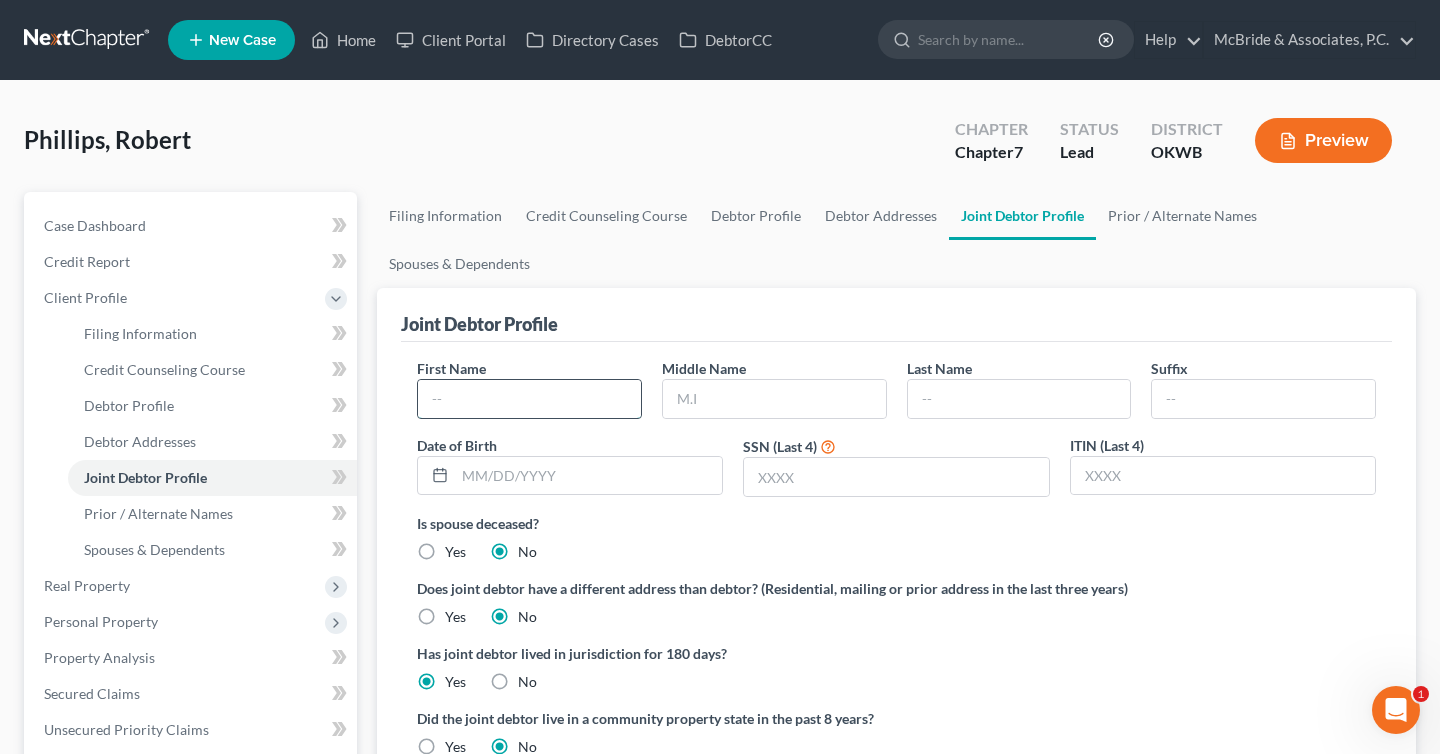 click at bounding box center [529, 399] 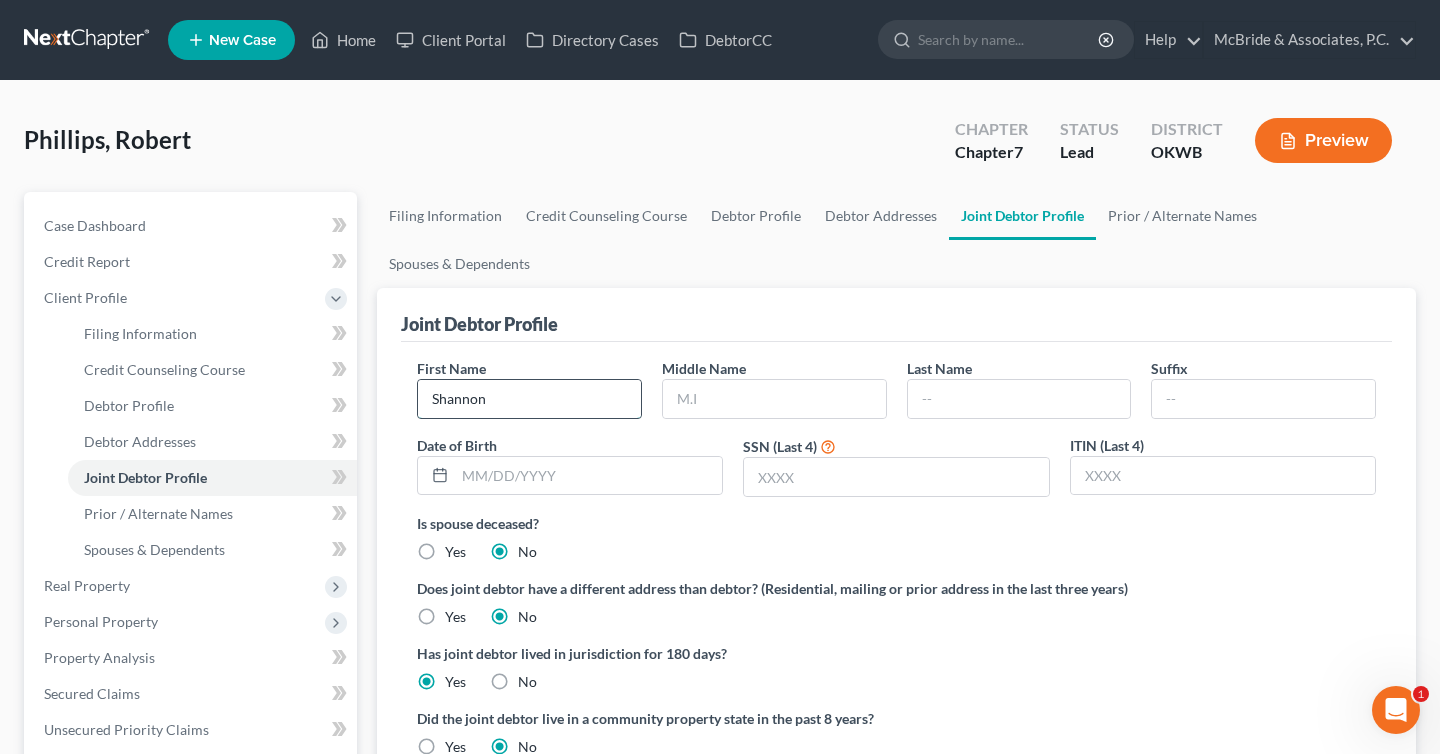 type on "Shannon" 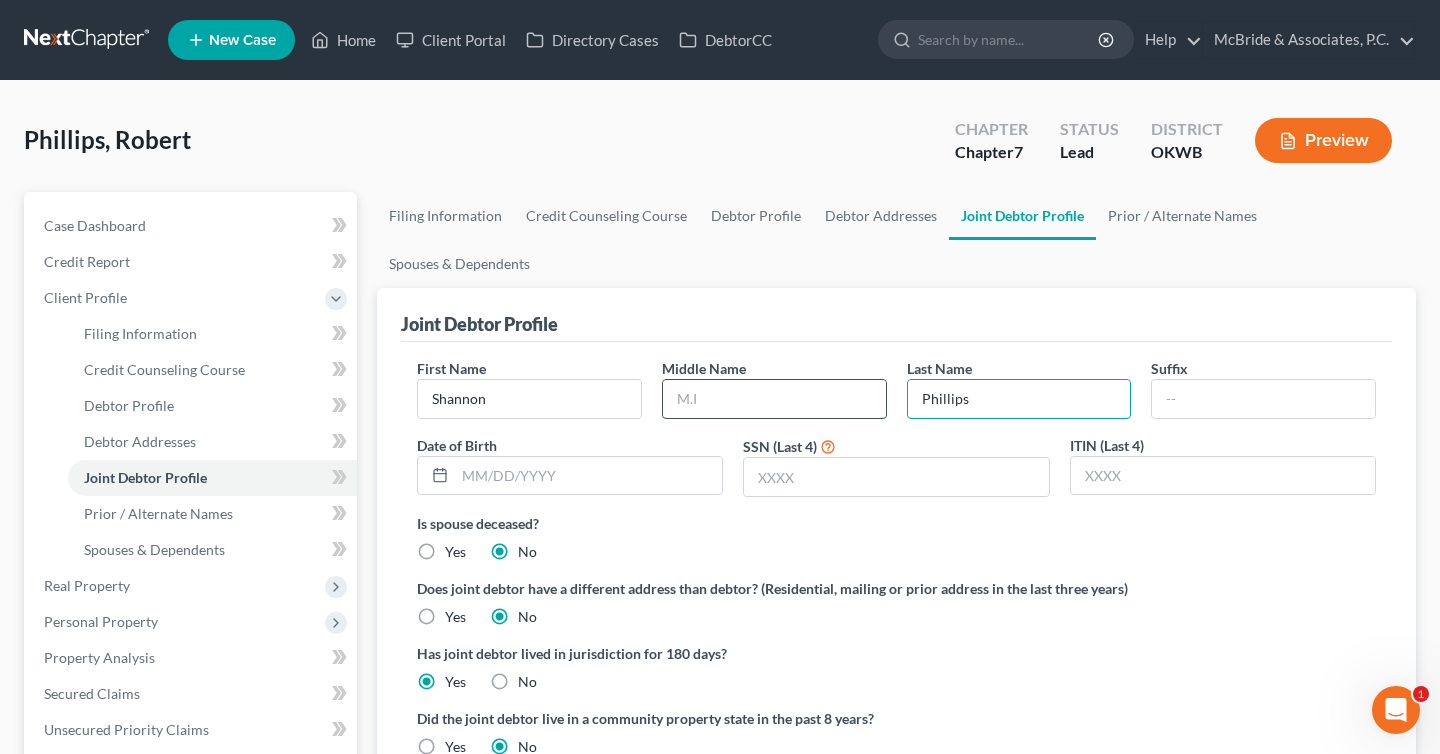 type on "Phillips" 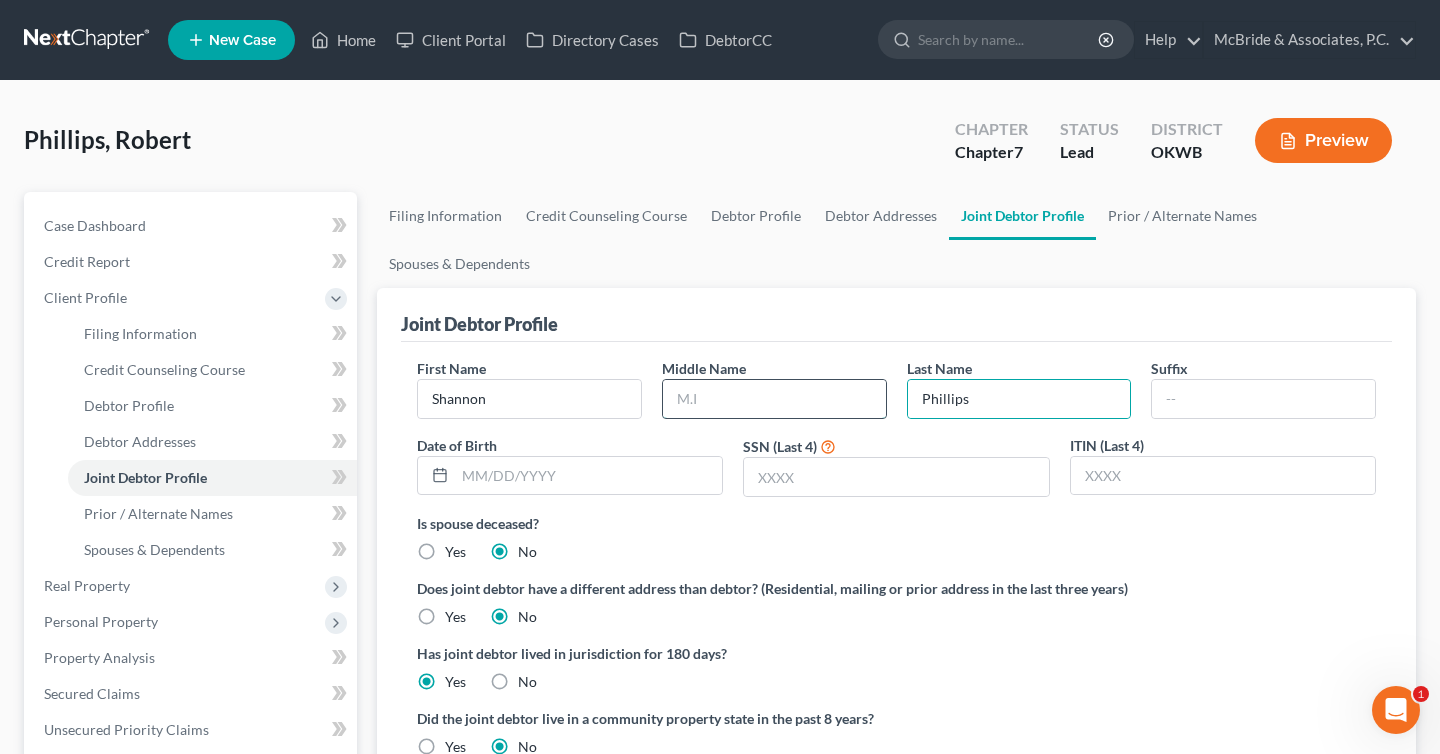 click at bounding box center [774, 399] 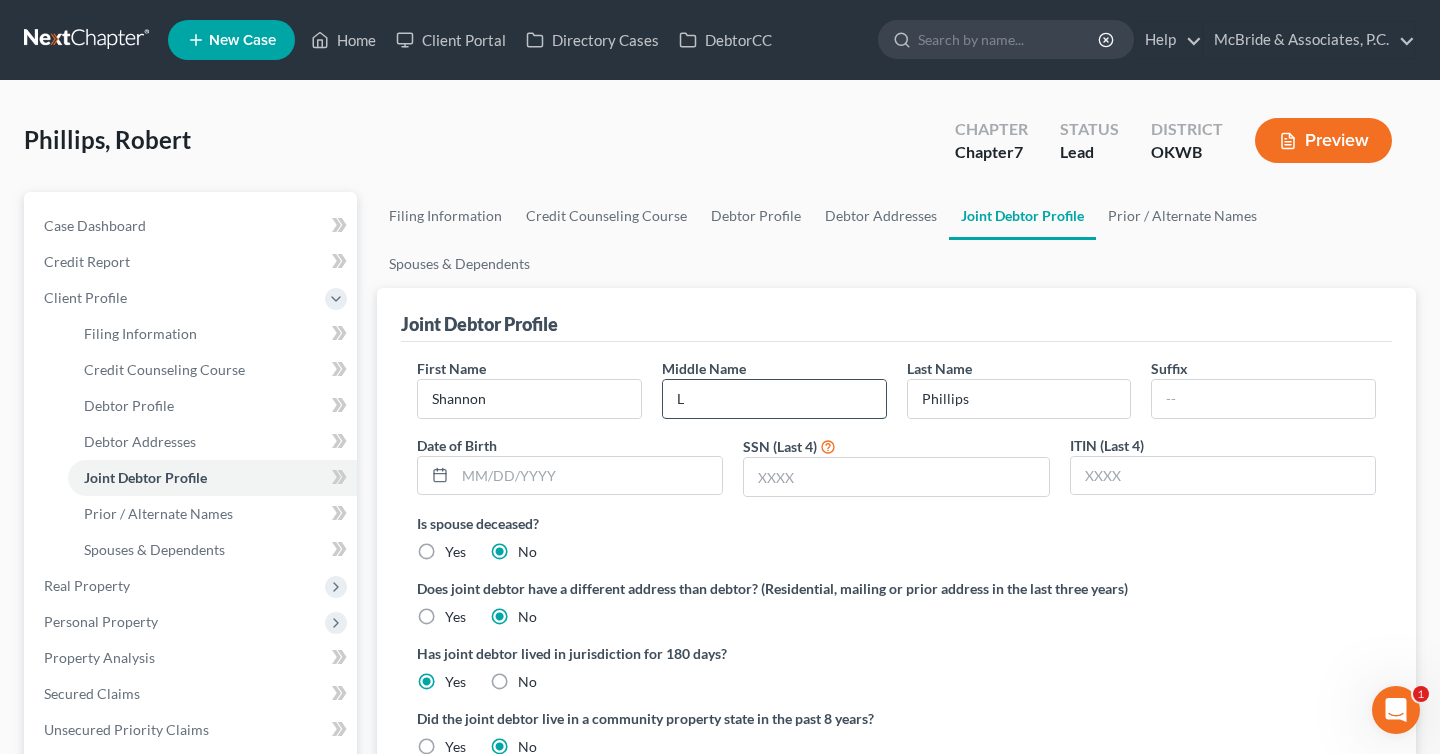 type on "L" 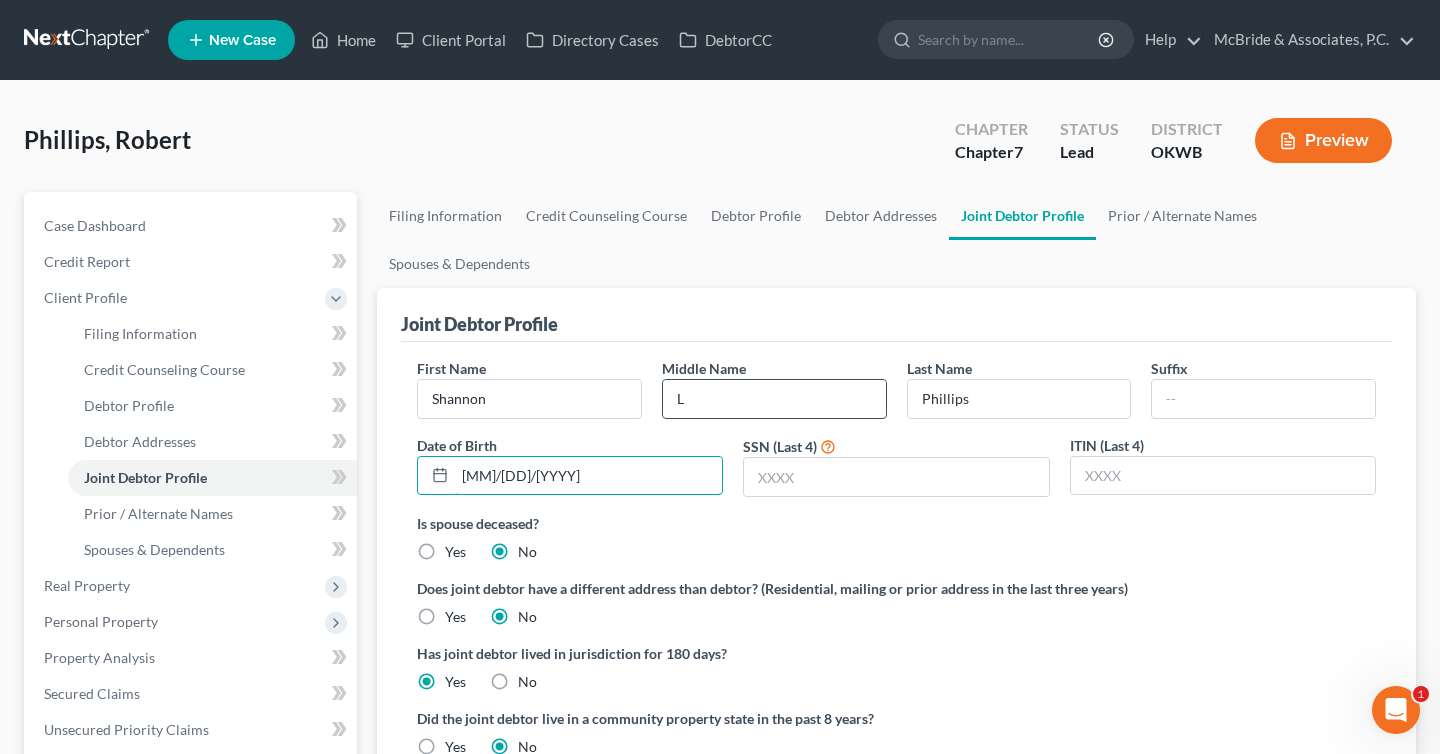 type on "[MM]/[DD]/[YYYY]" 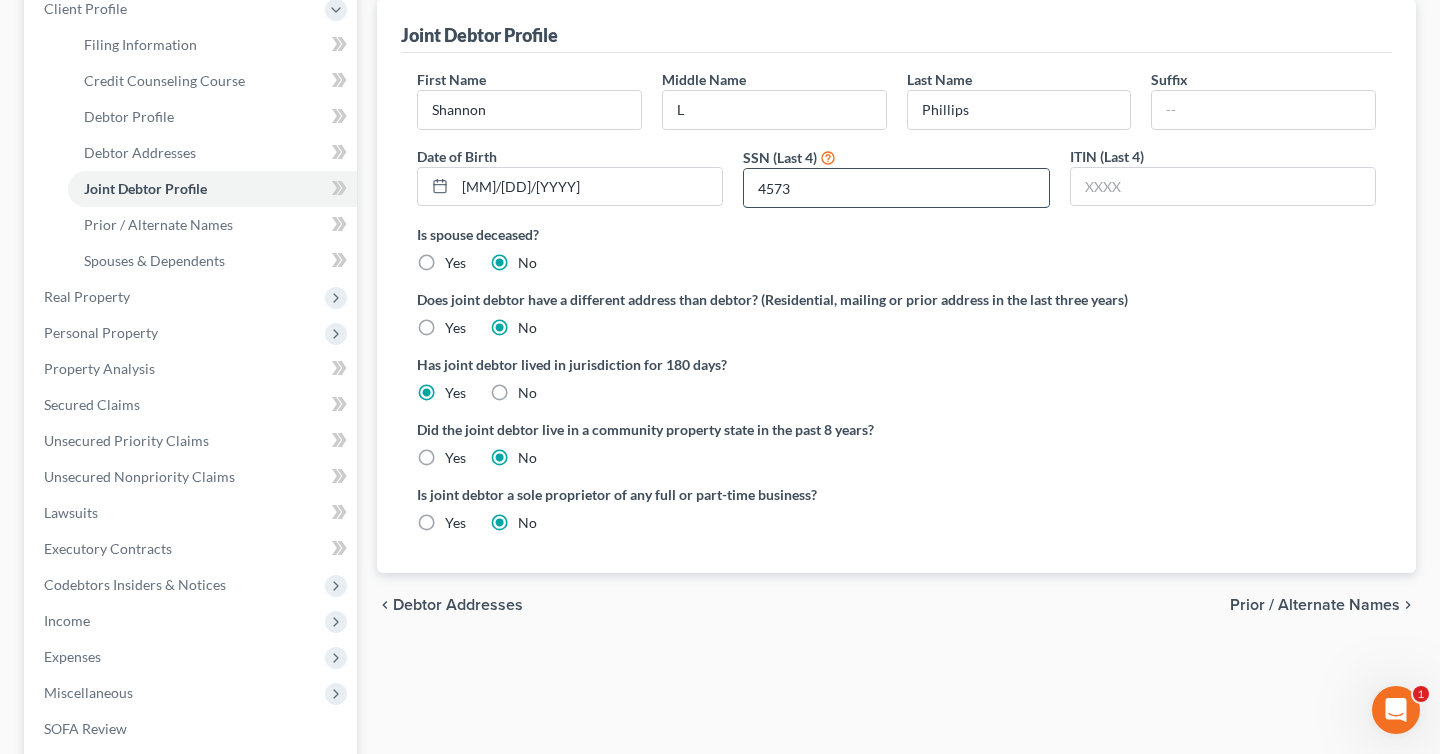 scroll, scrollTop: 442, scrollLeft: 0, axis: vertical 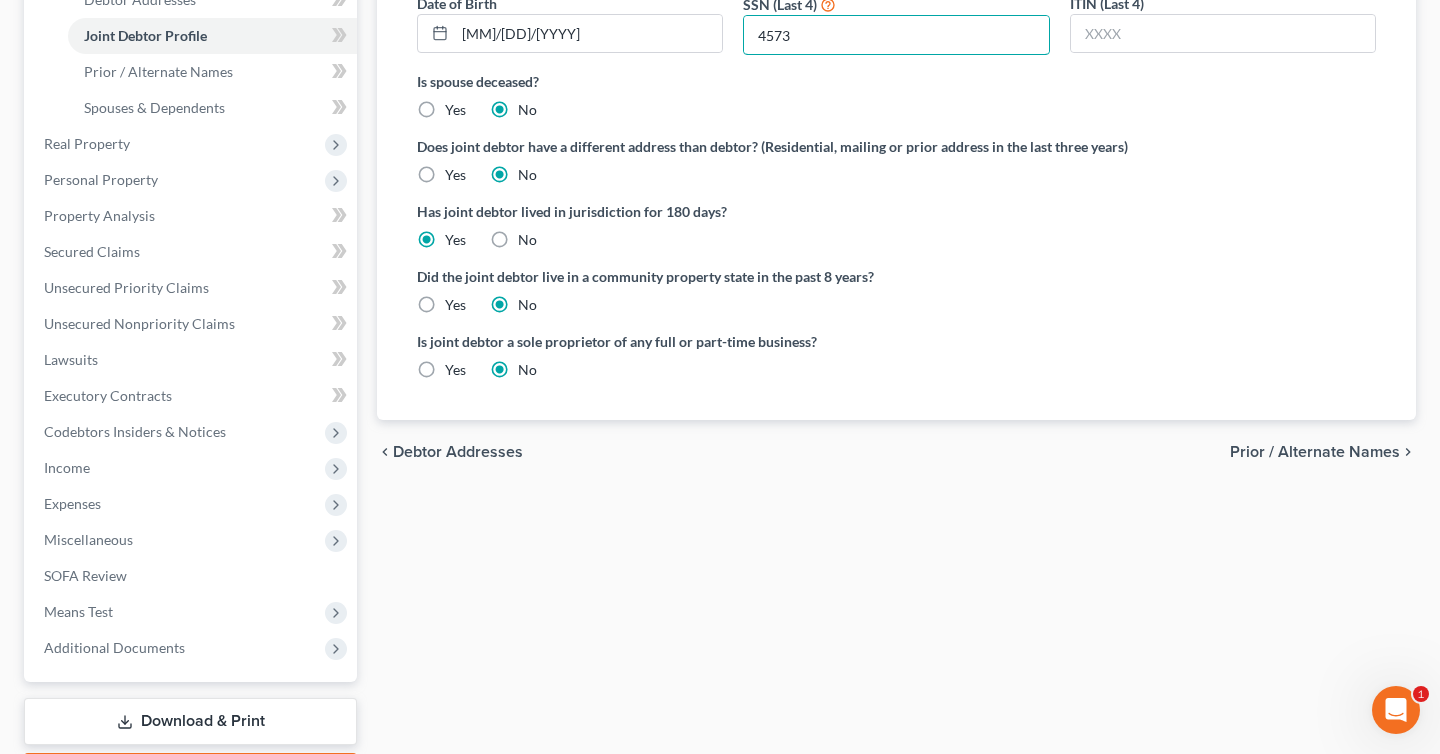 type on "4573" 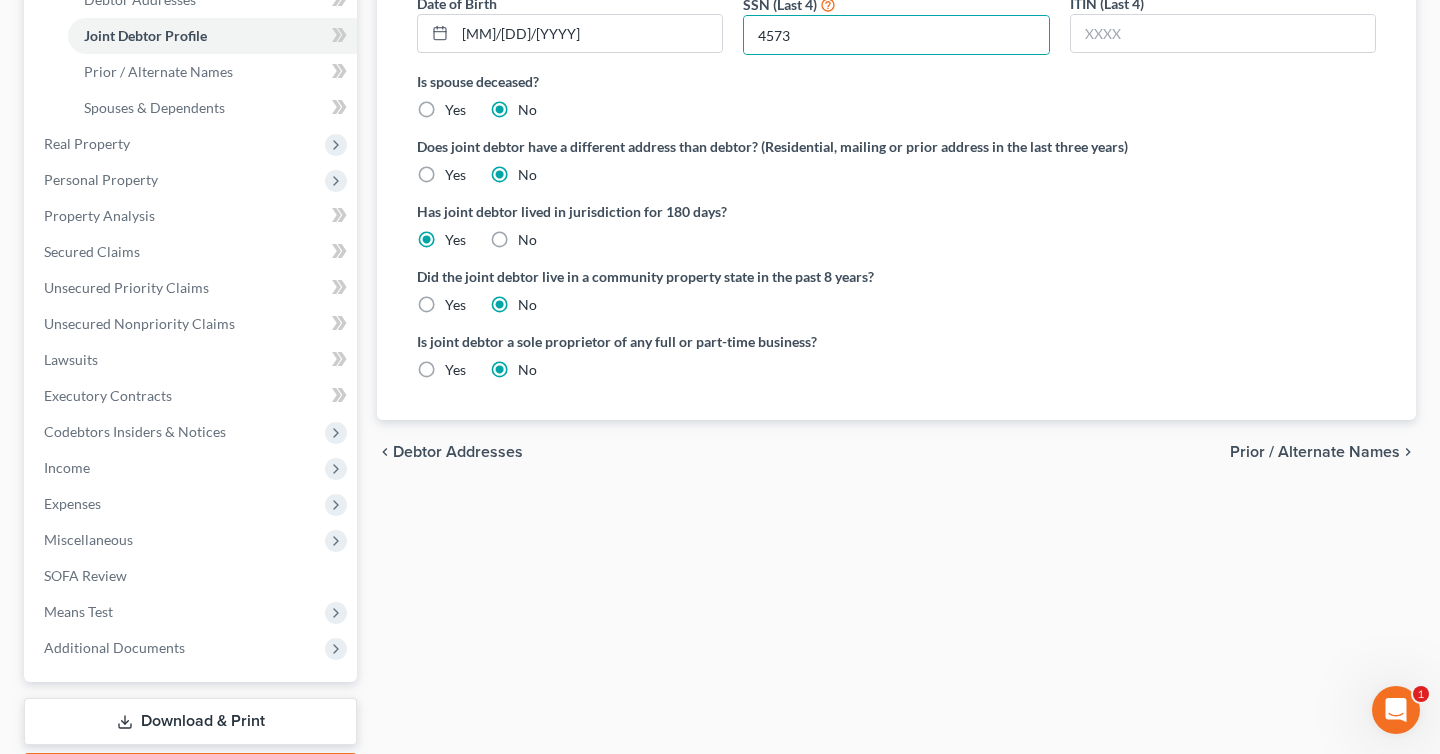 click on "Prior / Alternate Names" at bounding box center [1315, 452] 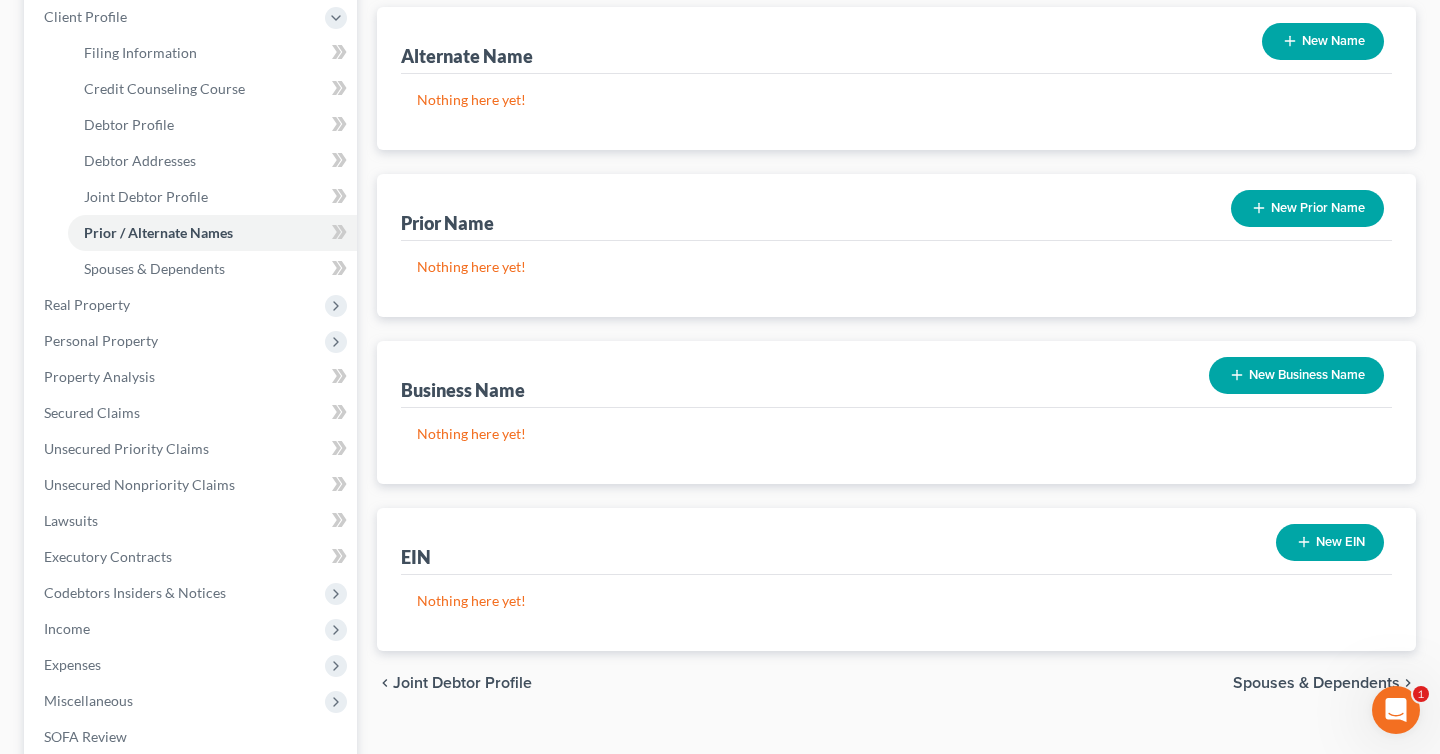 scroll, scrollTop: 0, scrollLeft: 0, axis: both 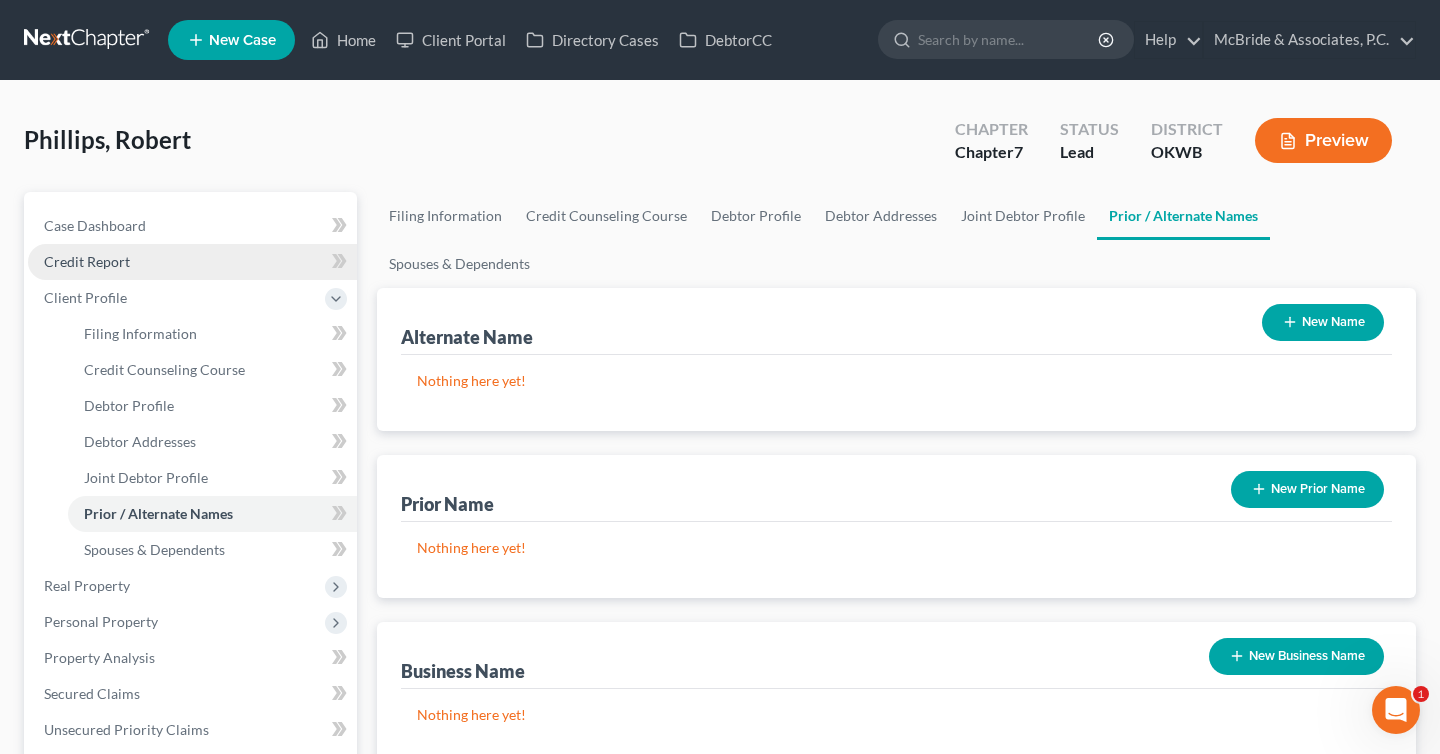 click on "Credit Report" at bounding box center (192, 262) 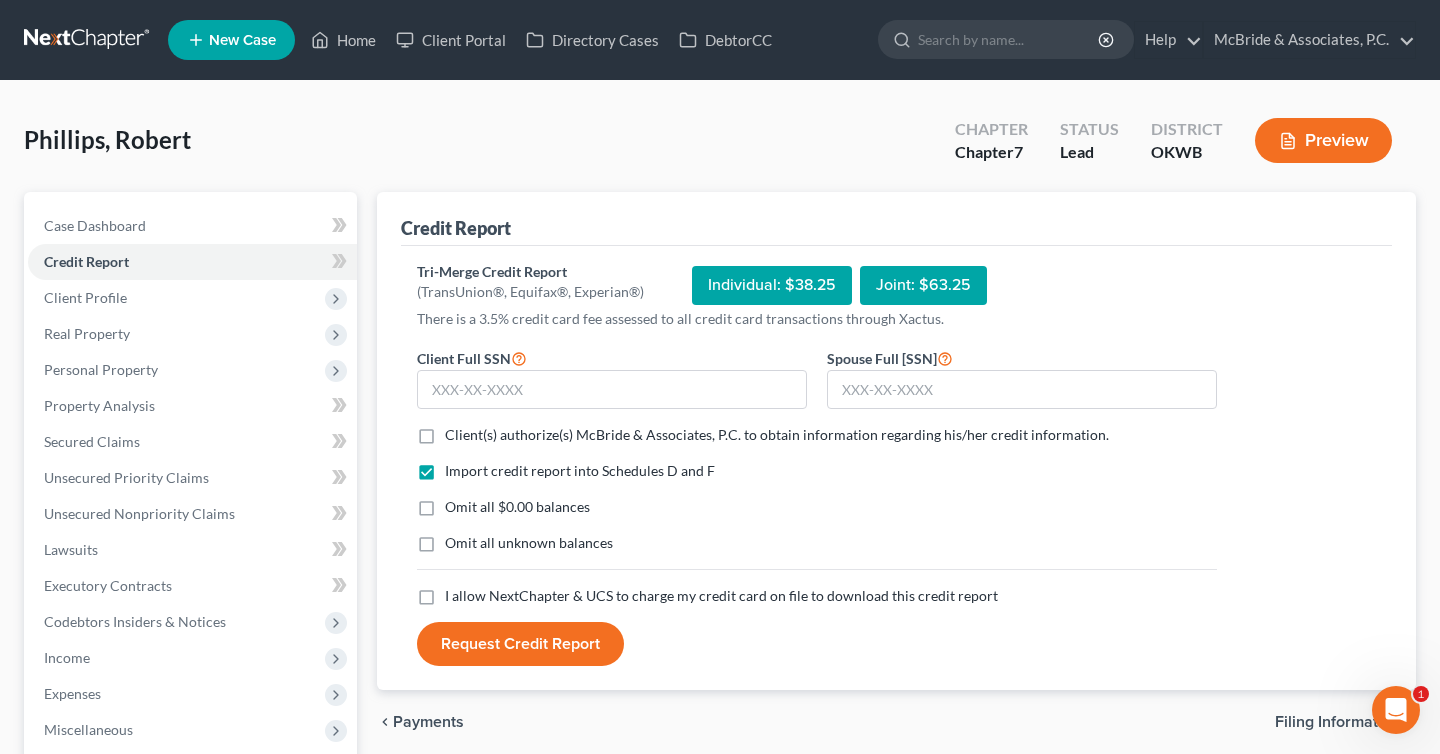 scroll, scrollTop: 121, scrollLeft: 0, axis: vertical 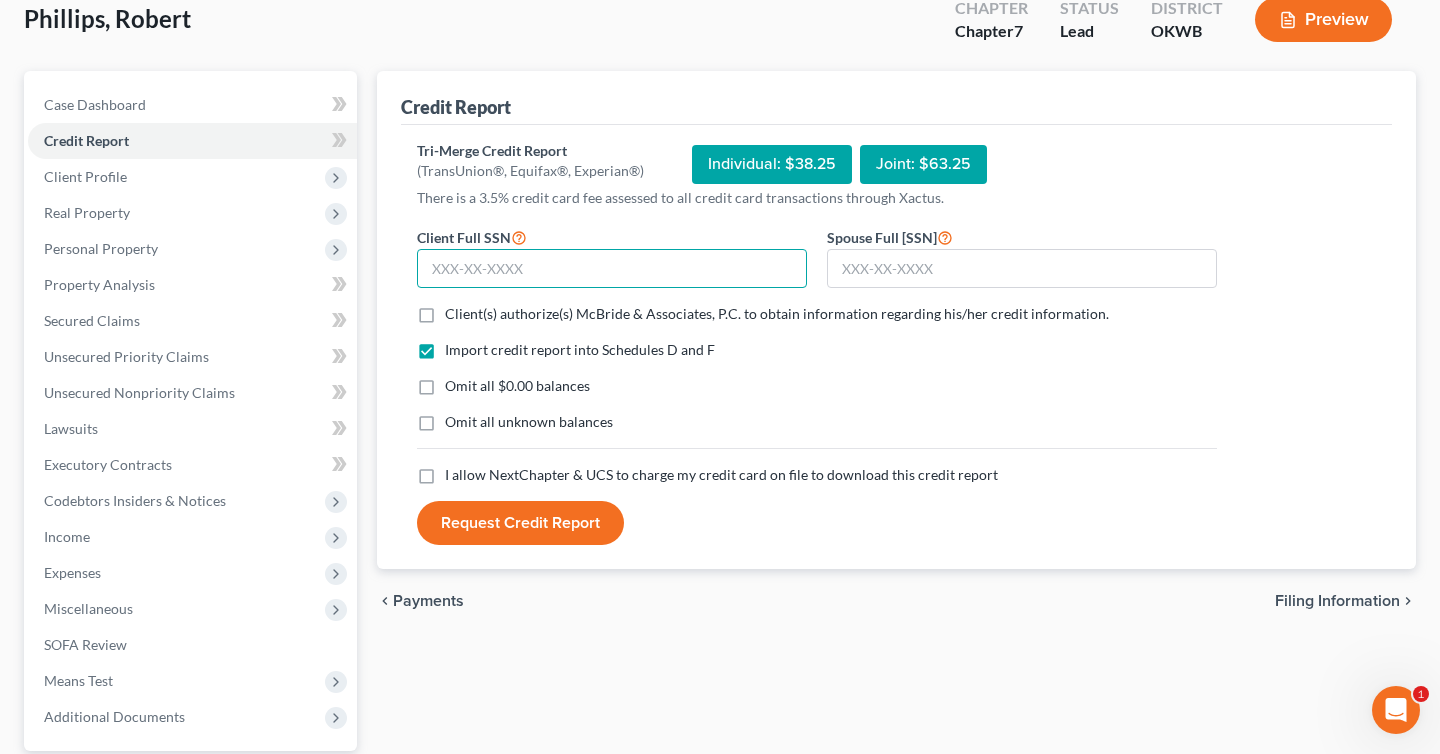 click at bounding box center (612, 269) 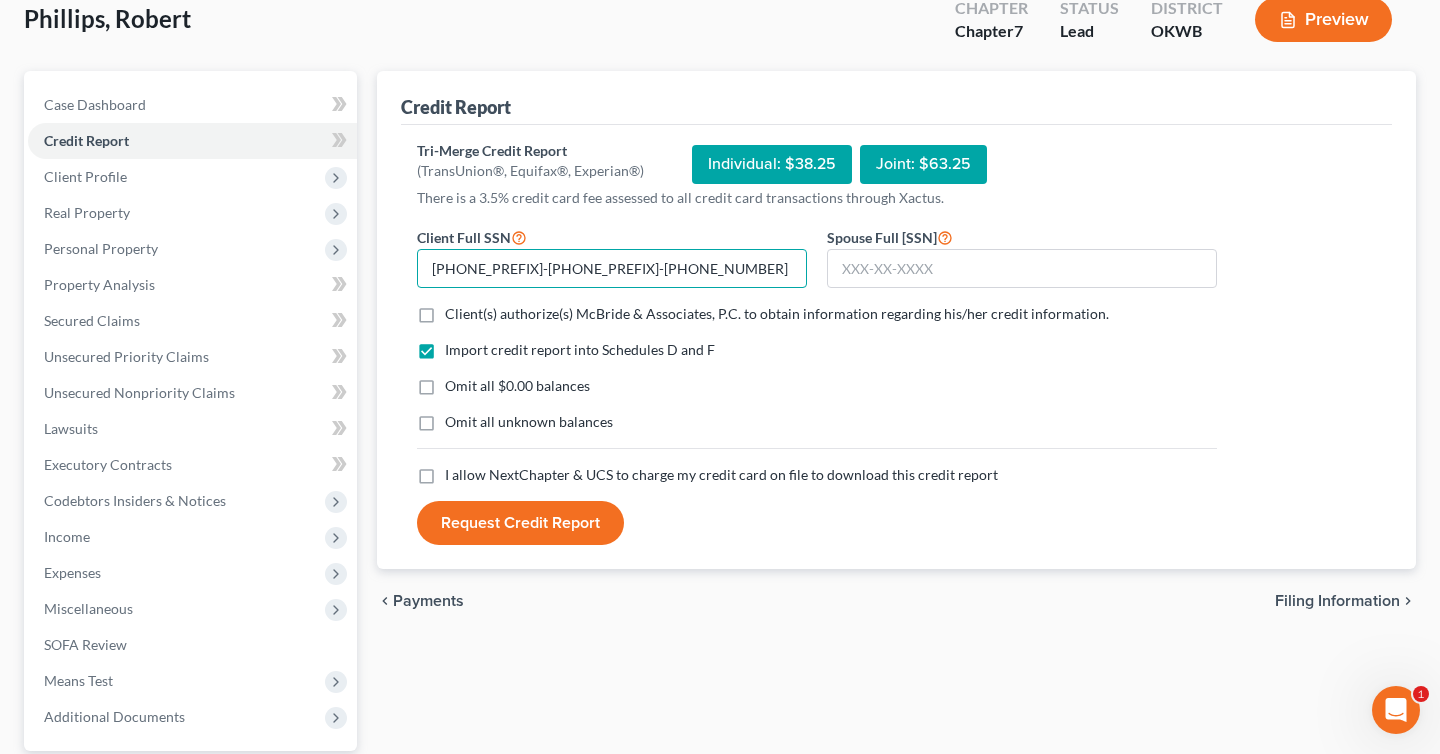 type on "[PHONE_PREFIX]-[PHONE_PREFIX]-[PHONE_NUMBER]" 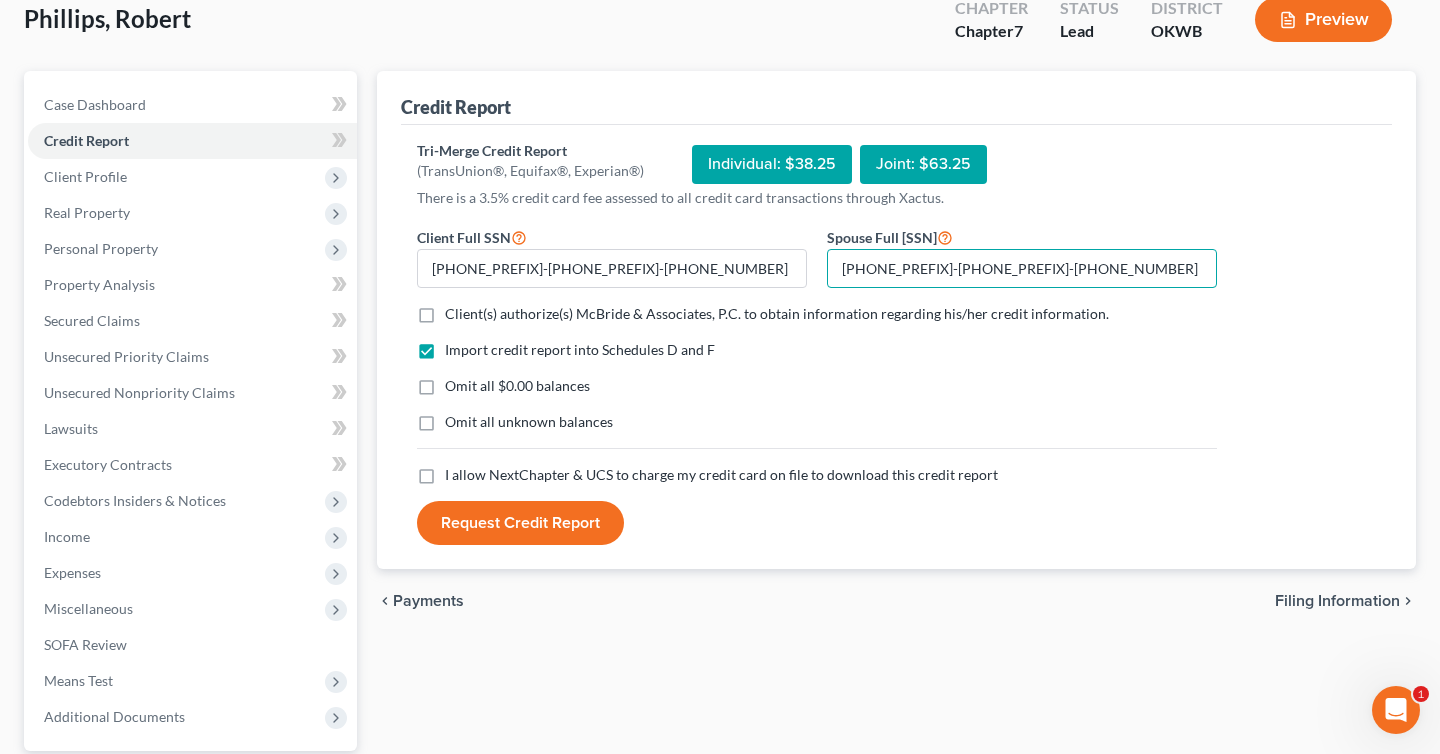 type on "[PHONE_PREFIX]-[PHONE_PREFIX]-[PHONE_NUMBER]" 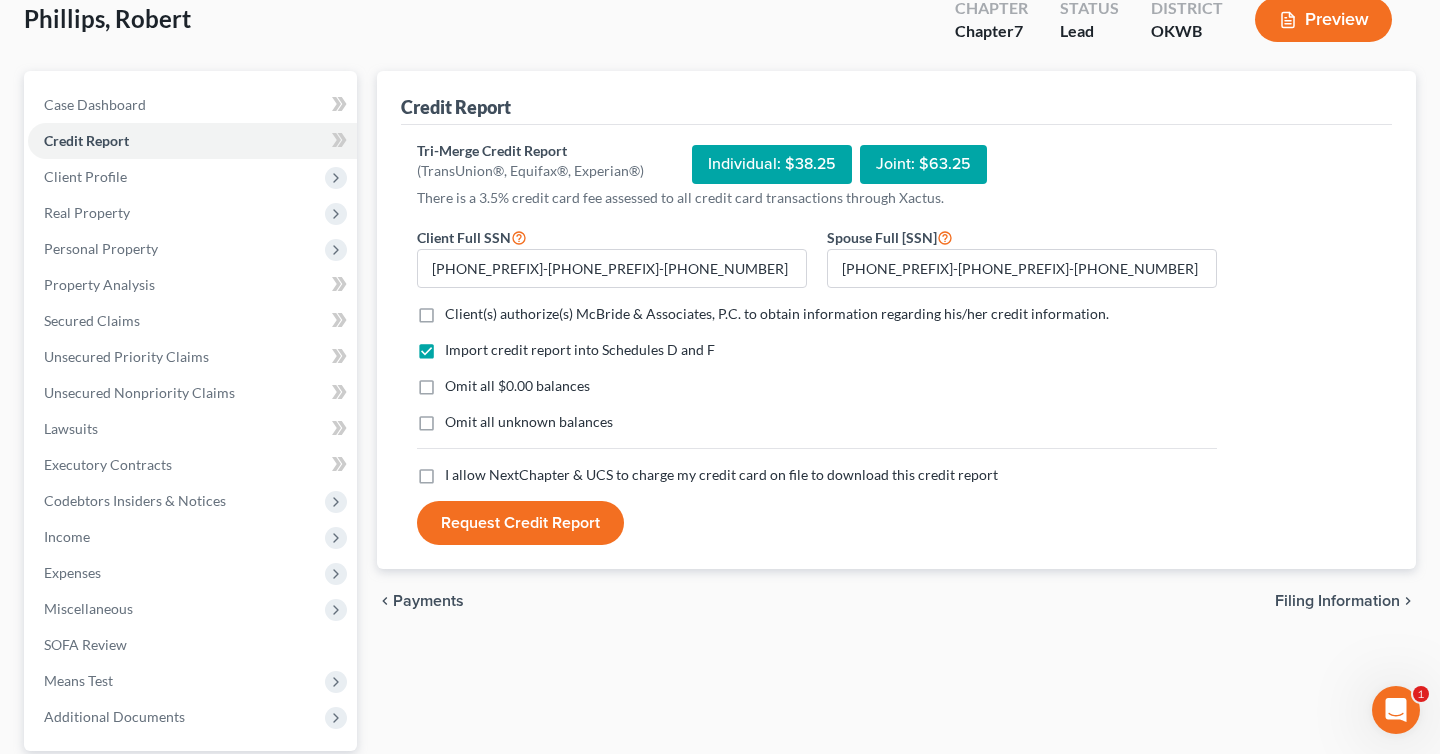 click on "Client(s) authorize(s) McBride & Associates, P.C. to obtain information regarding his/her credit information.
*" at bounding box center (777, 314) 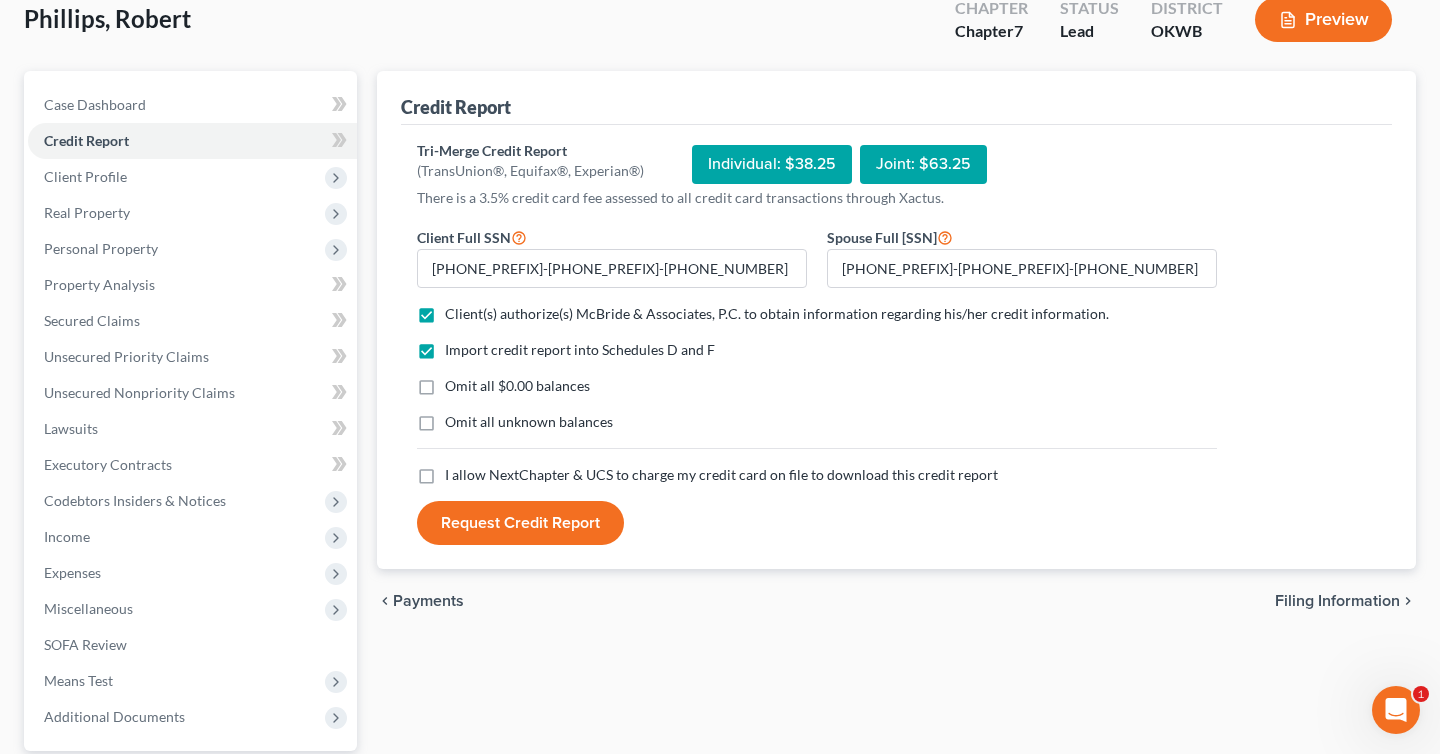 click on "I allow NextChapter & UCS to charge my credit card on file to download this credit report
*" at bounding box center [721, 475] 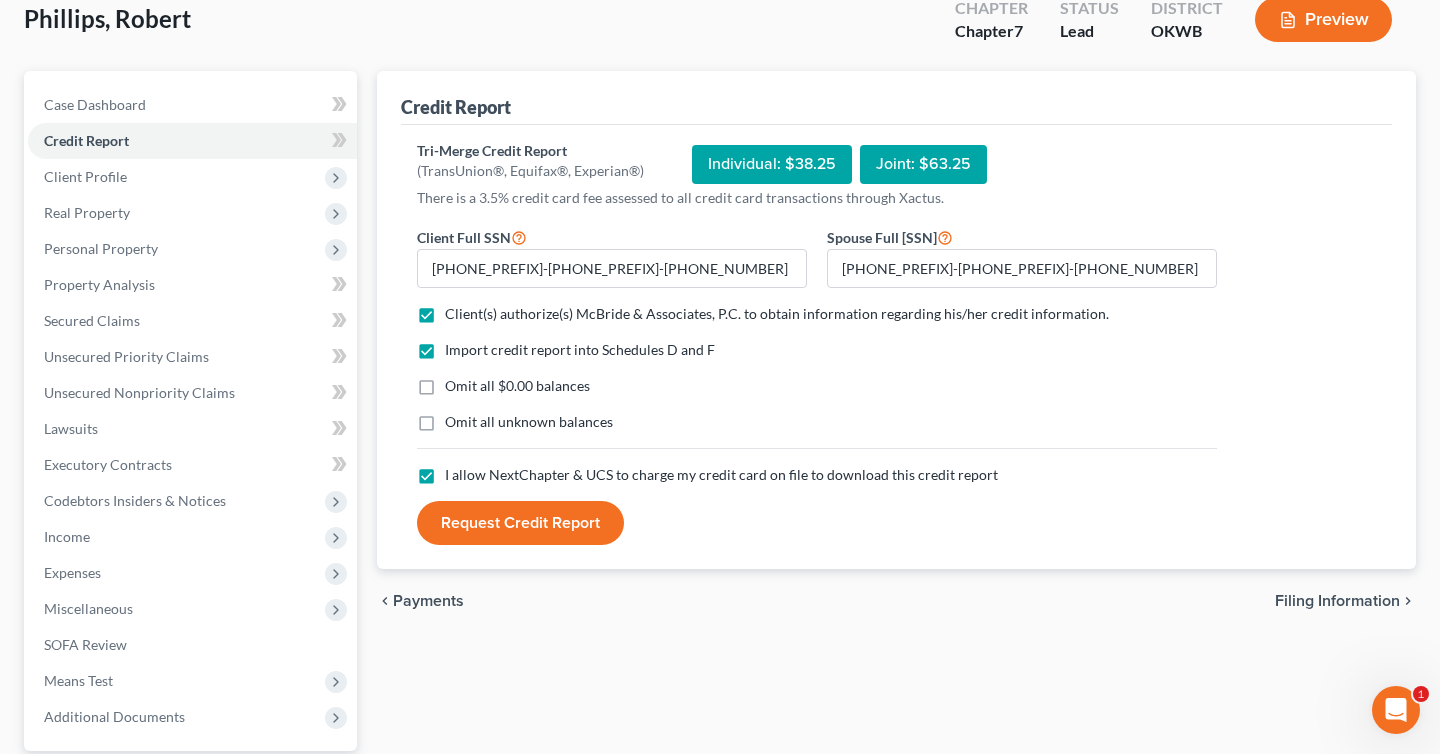 click on "Request Credit Report" at bounding box center [520, 523] 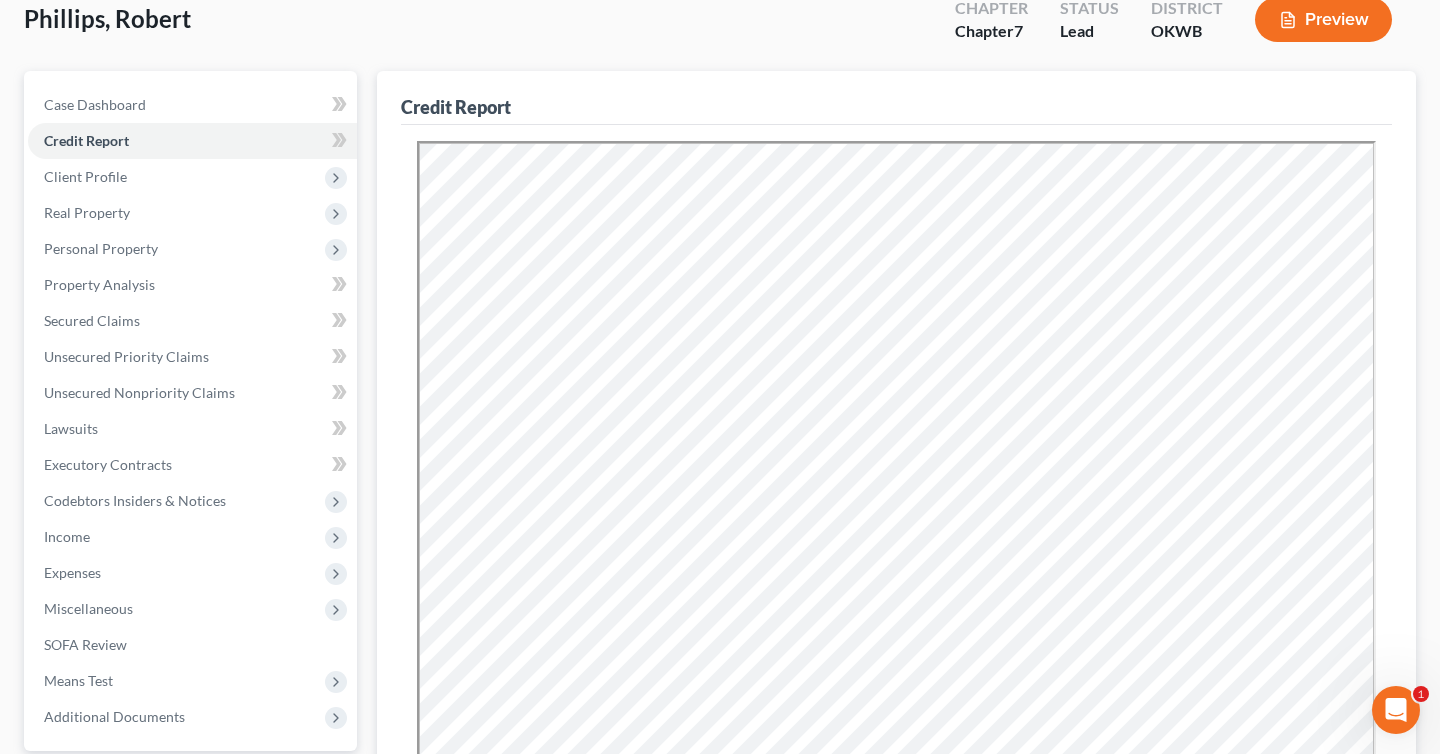 scroll, scrollTop: 558, scrollLeft: 0, axis: vertical 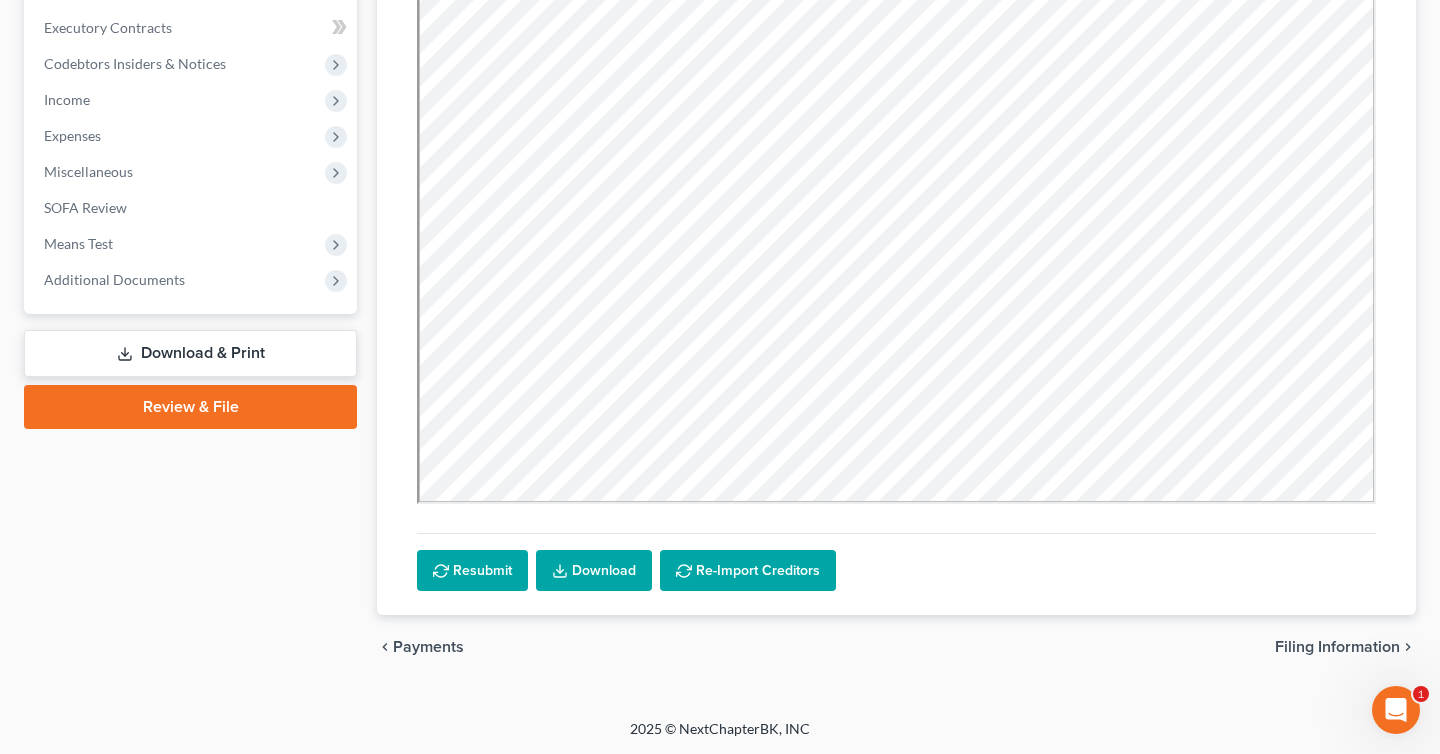 click on "Download" at bounding box center (594, 571) 